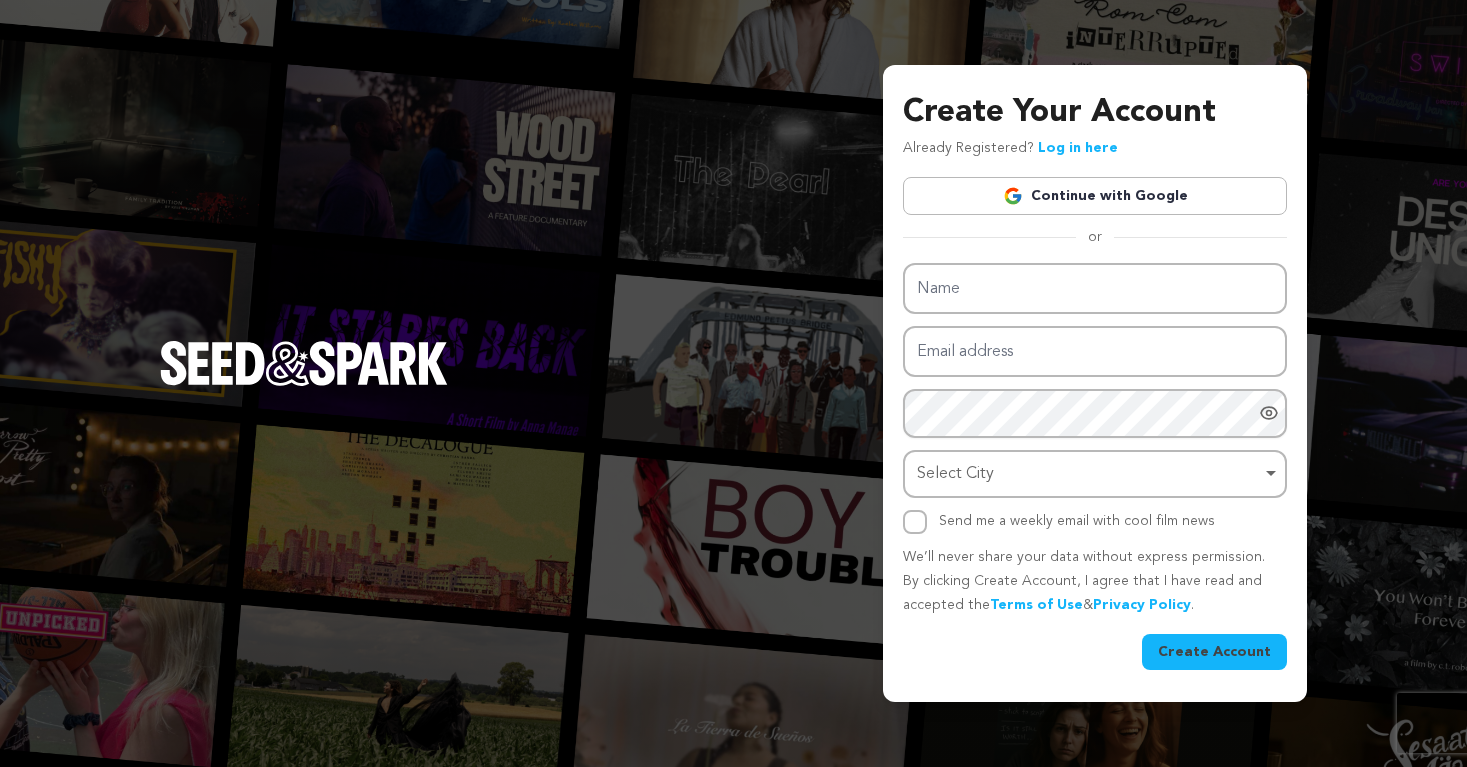 scroll, scrollTop: 0, scrollLeft: 0, axis: both 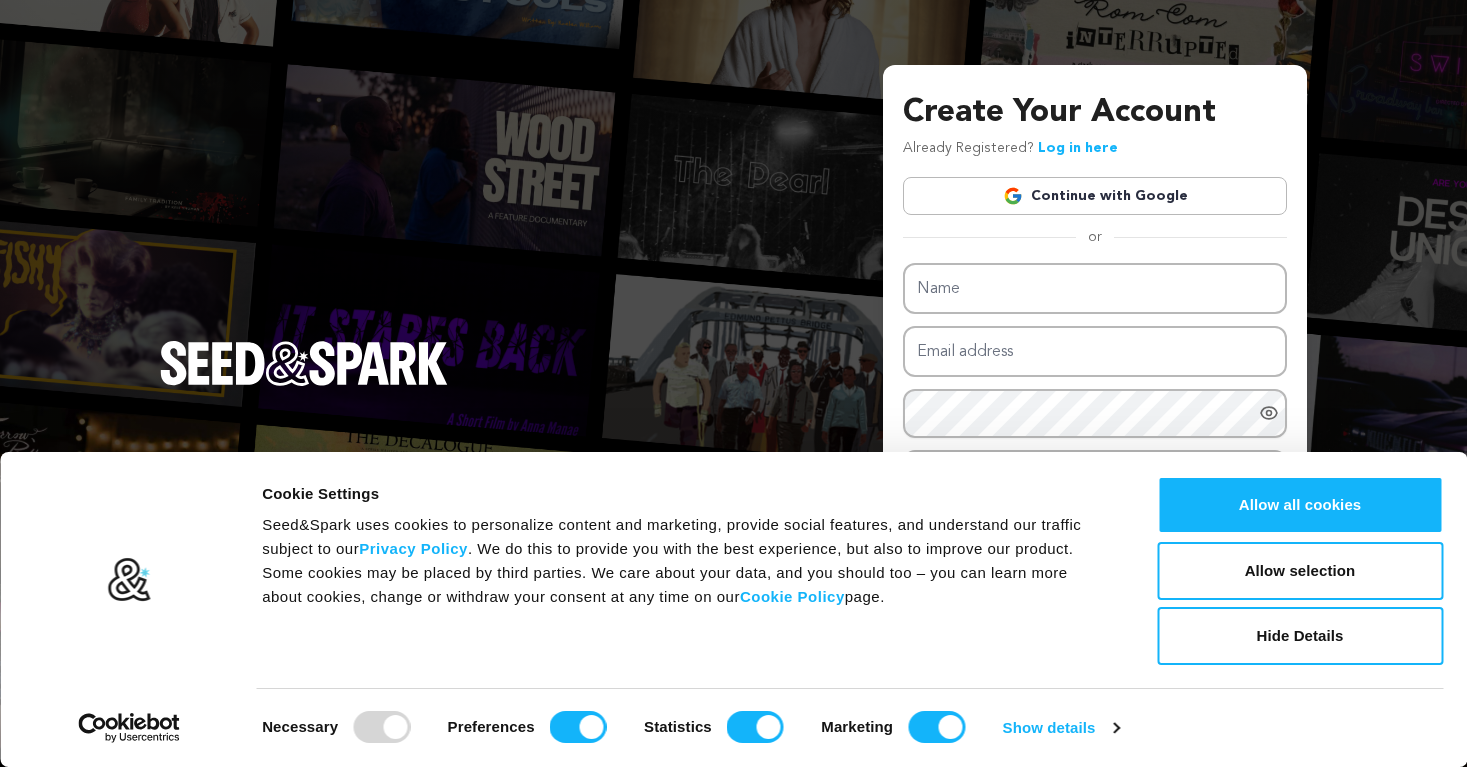 click on "Continue with Google" at bounding box center [1095, 196] 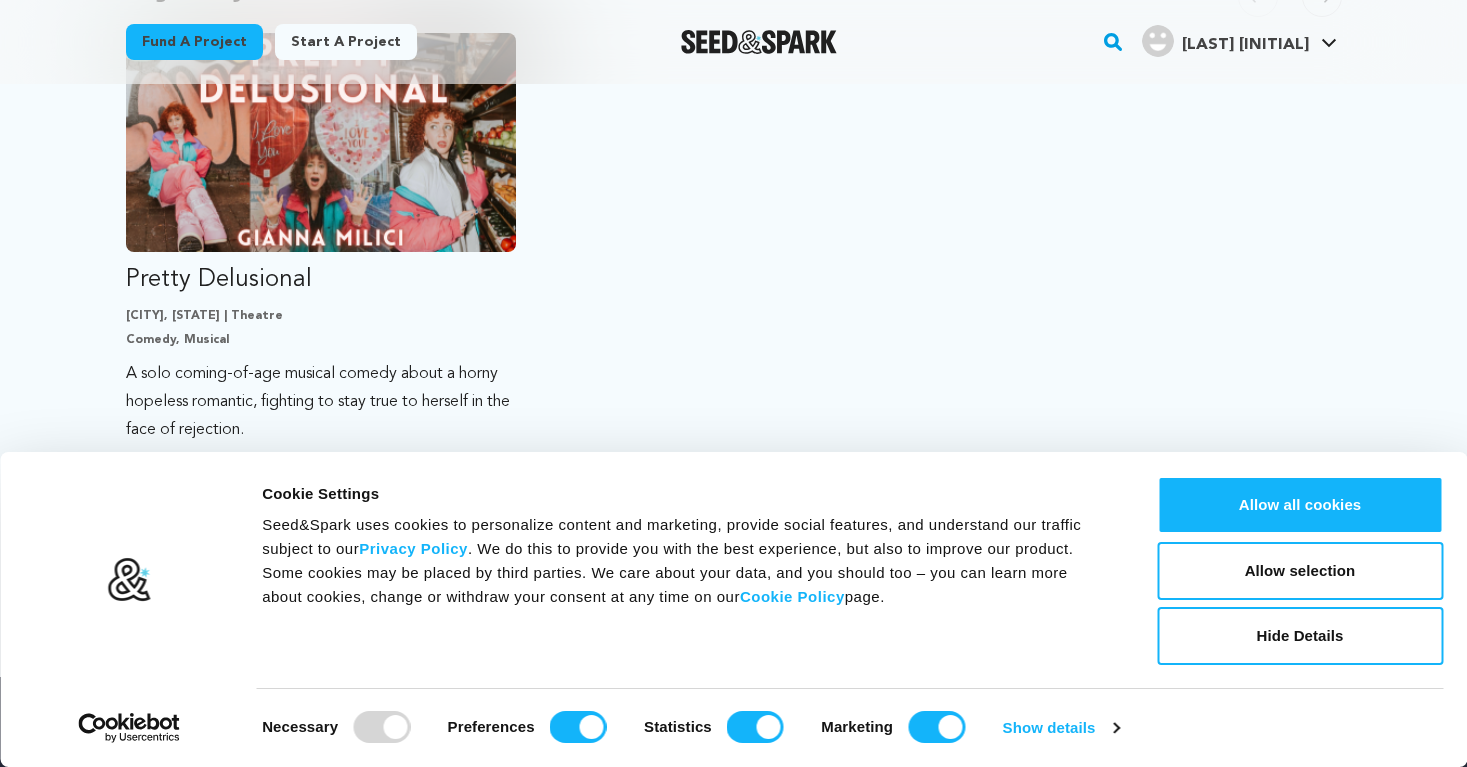 scroll, scrollTop: 630, scrollLeft: 0, axis: vertical 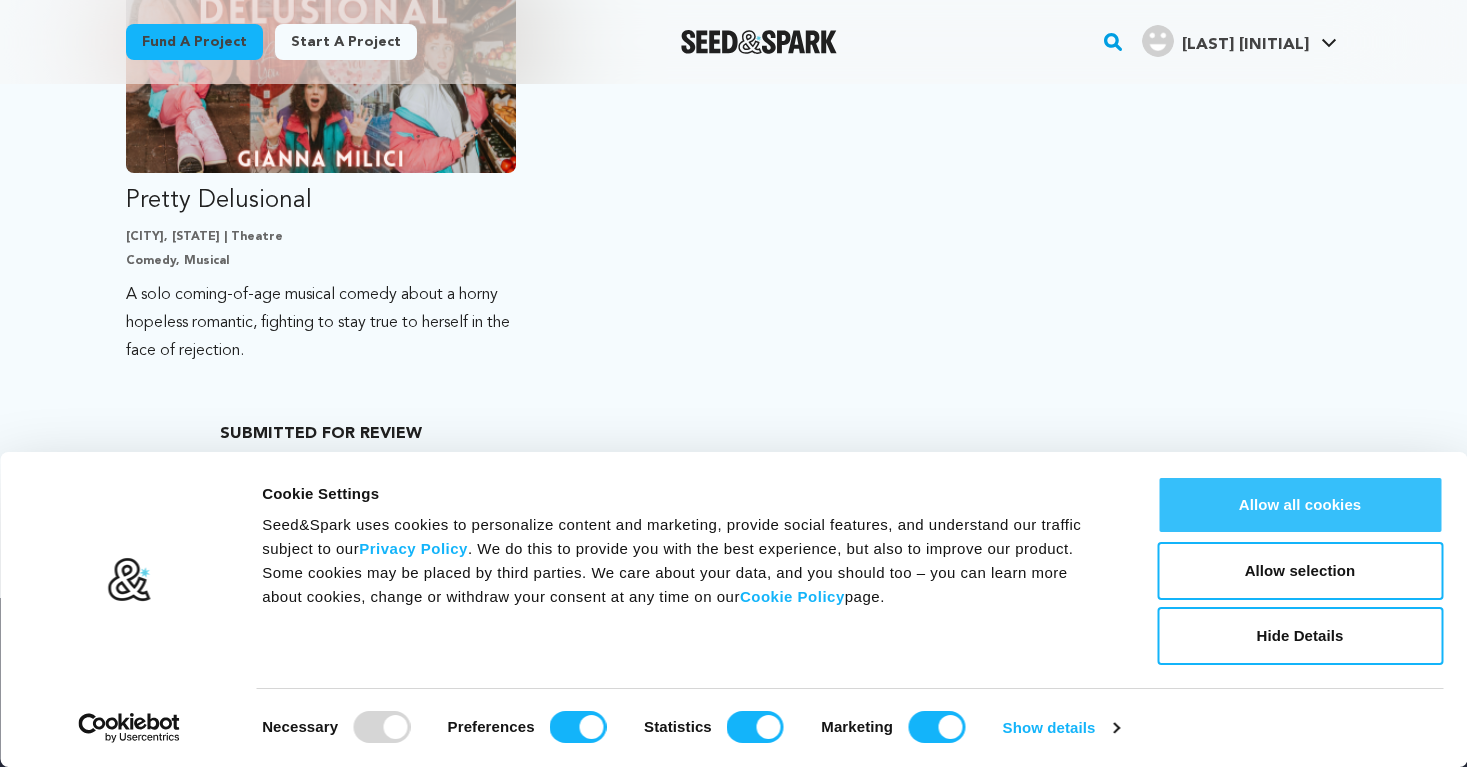 click on "Allow all cookies" at bounding box center [1300, 505] 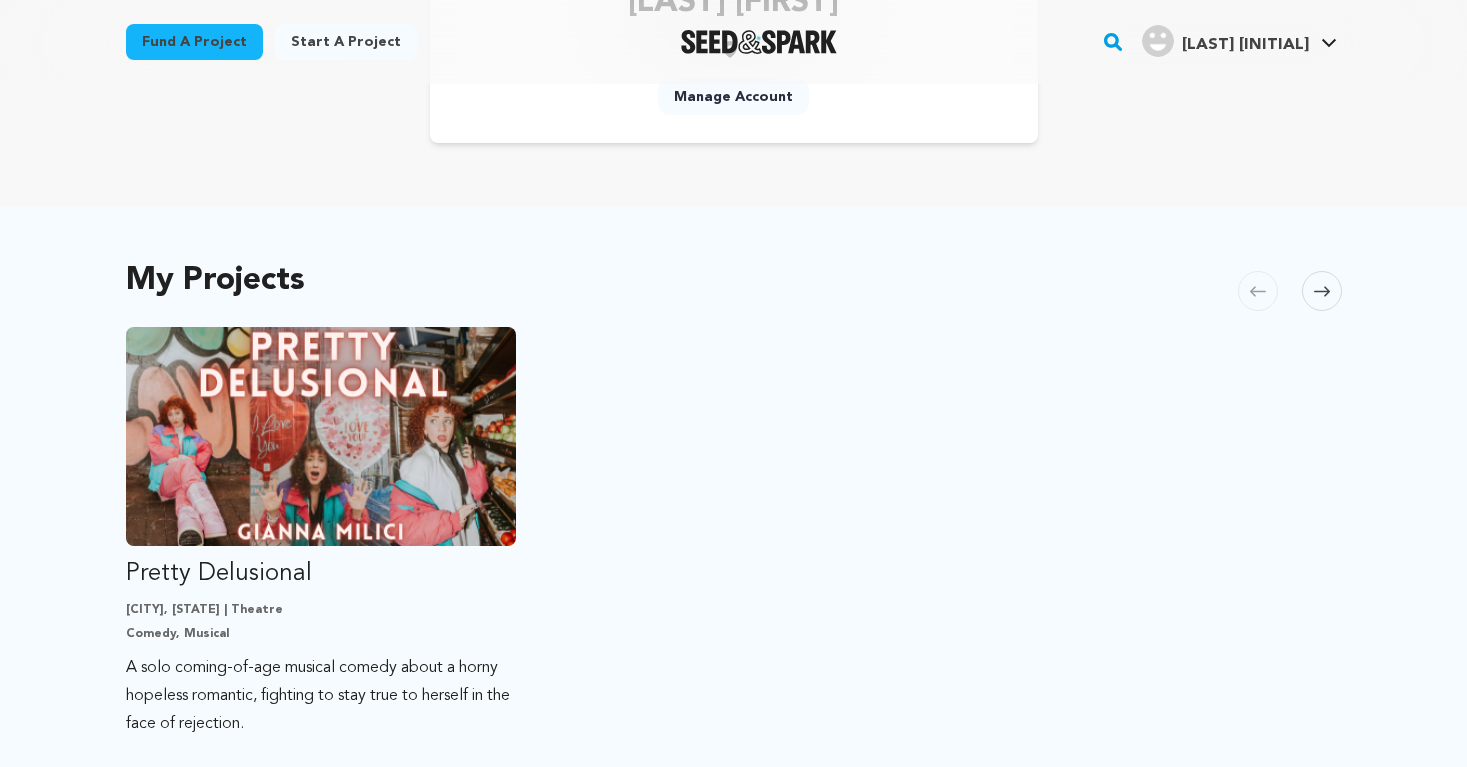 scroll, scrollTop: 0, scrollLeft: 0, axis: both 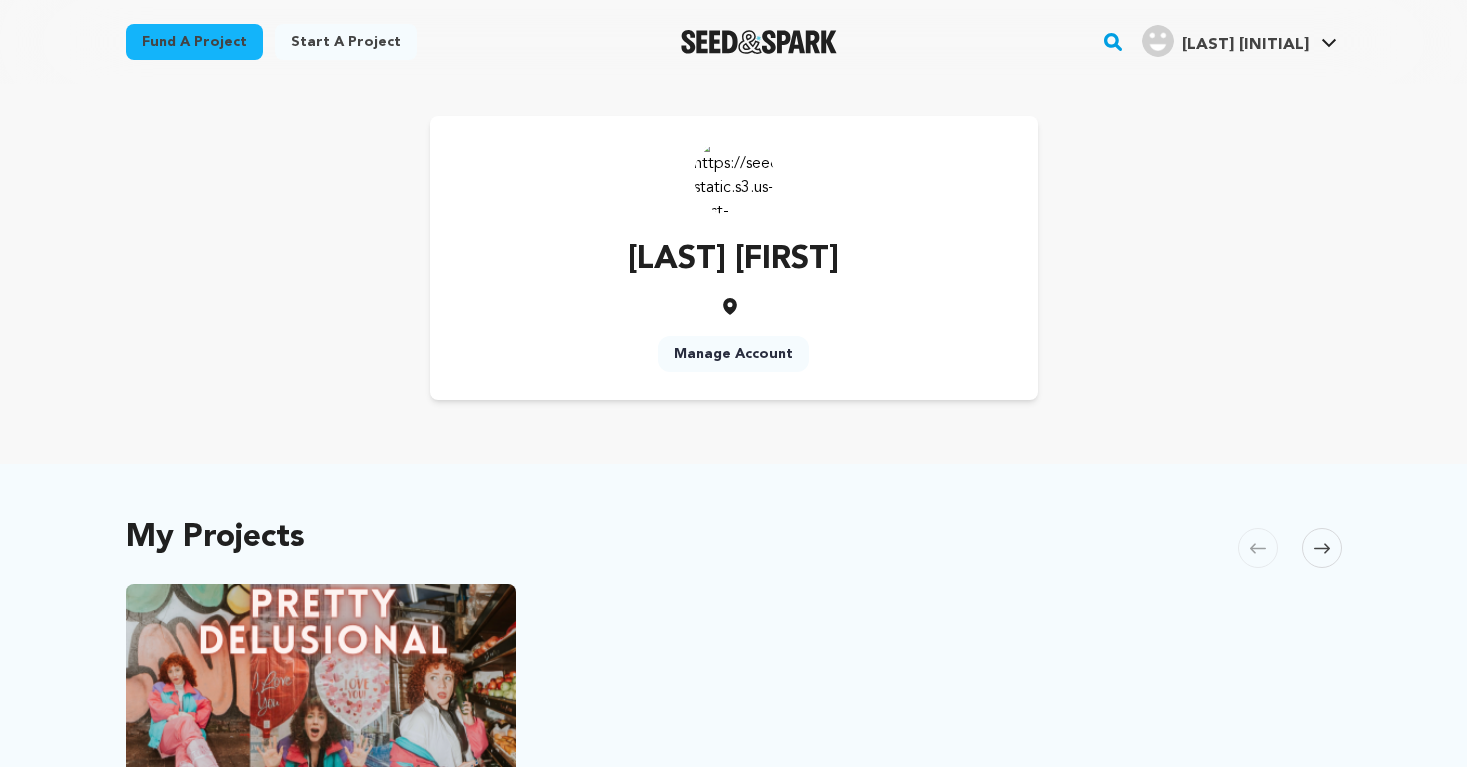 click on "Manage Account" at bounding box center (733, 354) 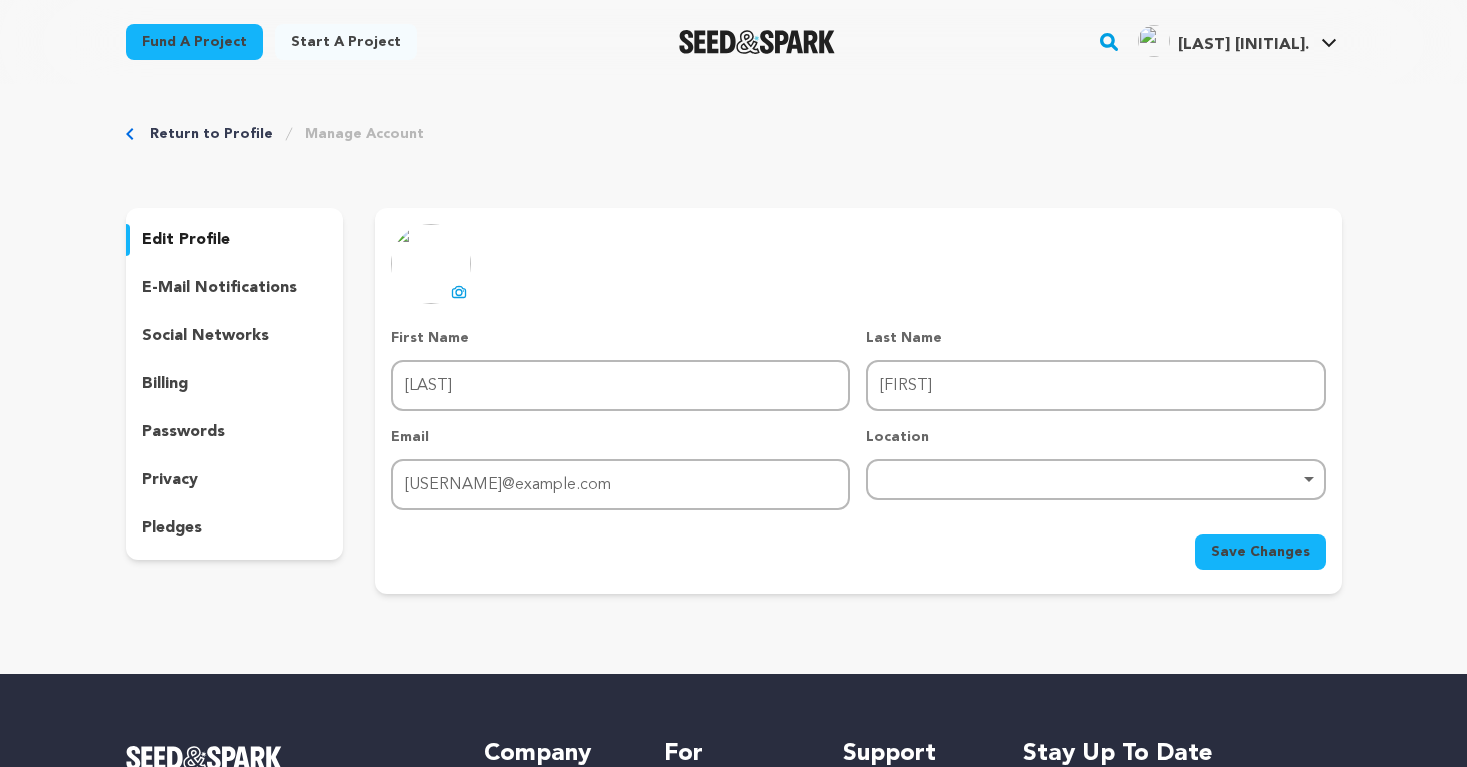 scroll, scrollTop: 0, scrollLeft: 0, axis: both 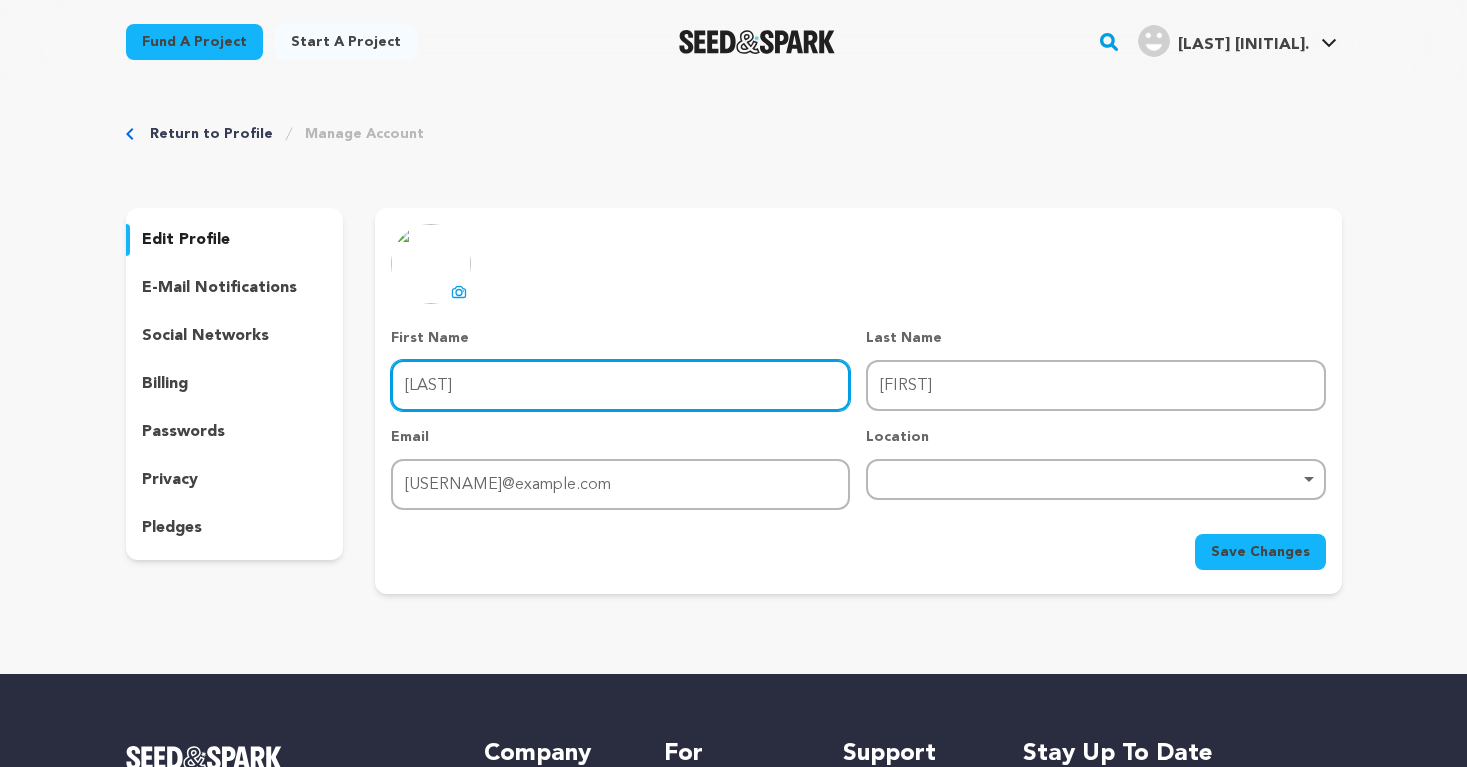 drag, startPoint x: 529, startPoint y: 376, endPoint x: 368, endPoint y: 376, distance: 161 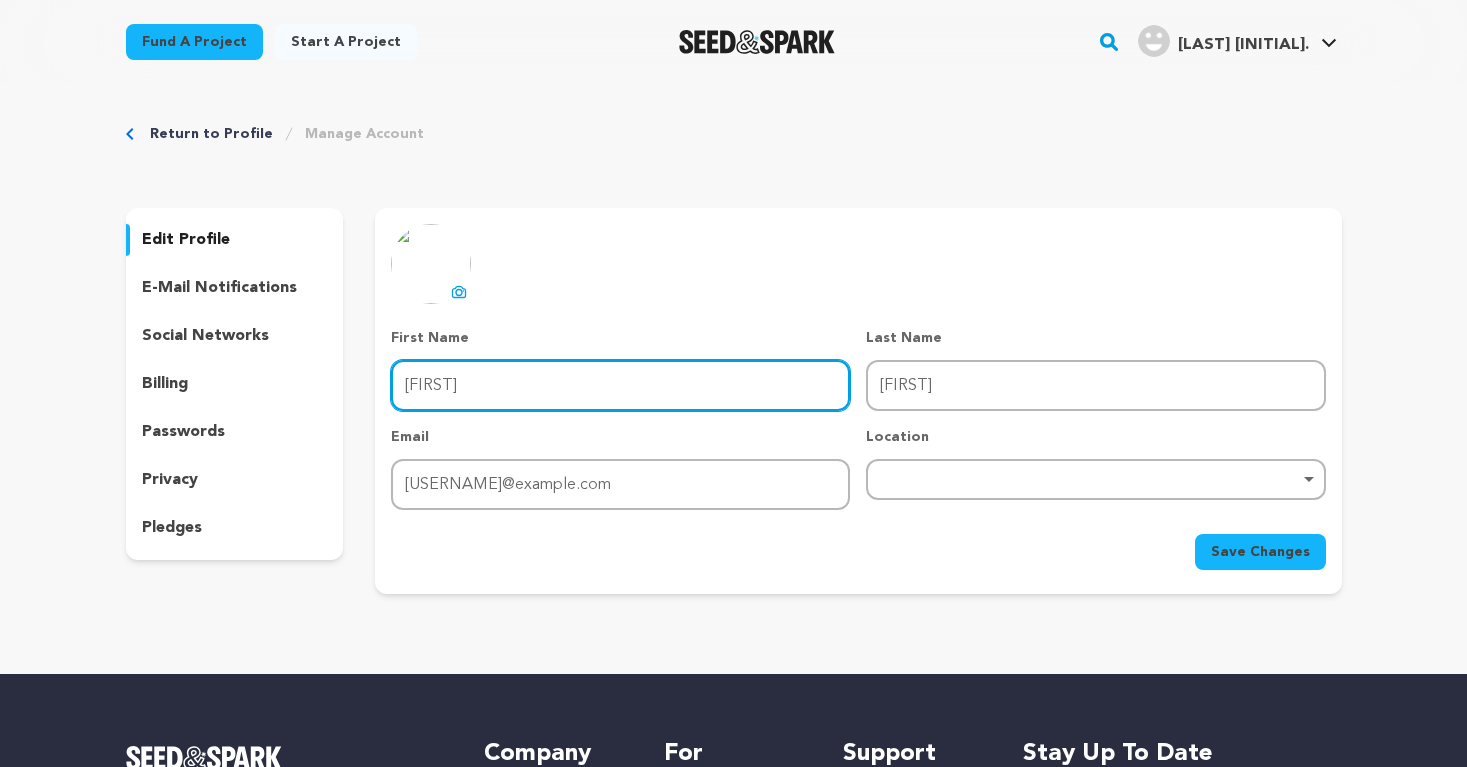 type on "[FIRST]" 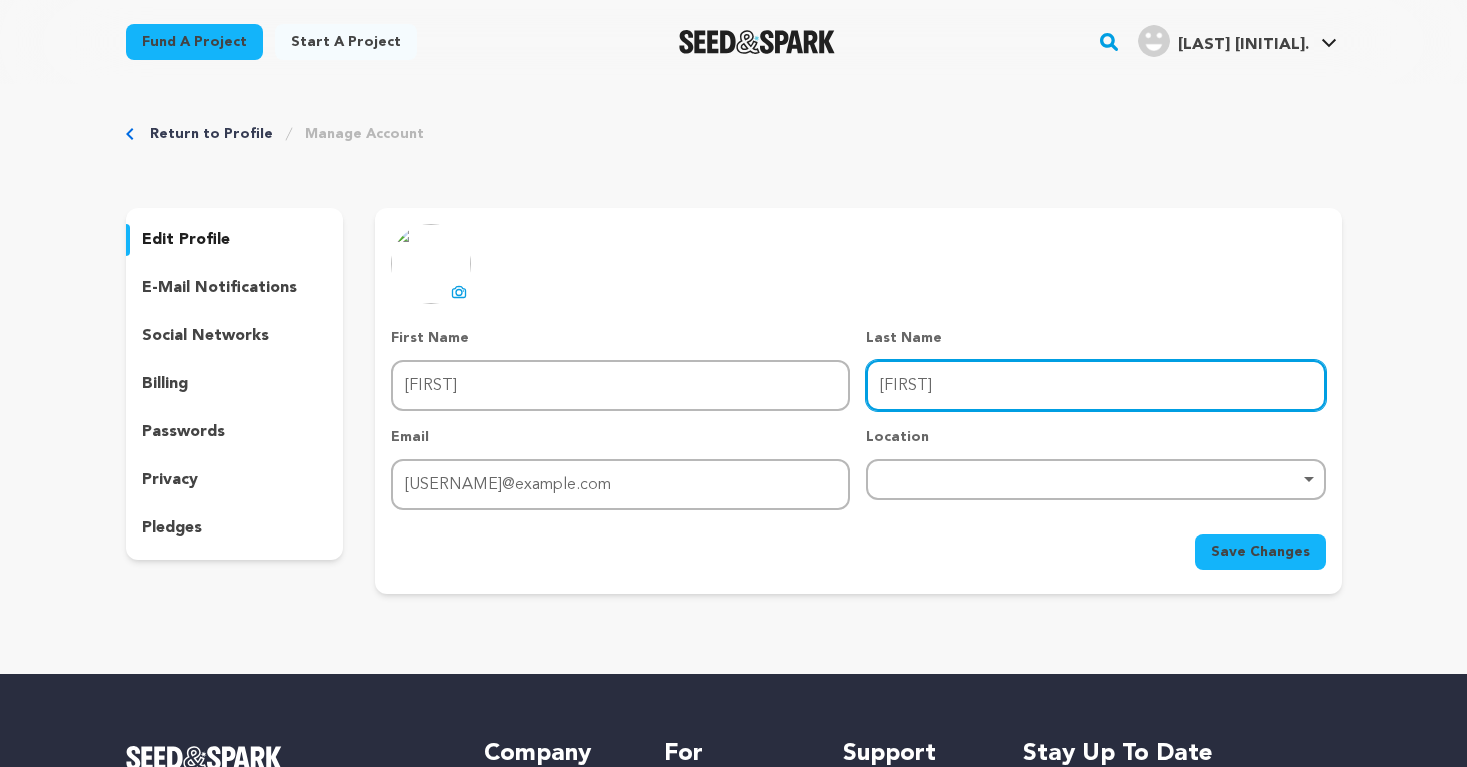 drag, startPoint x: 991, startPoint y: 379, endPoint x: 756, endPoint y: 378, distance: 235.00212 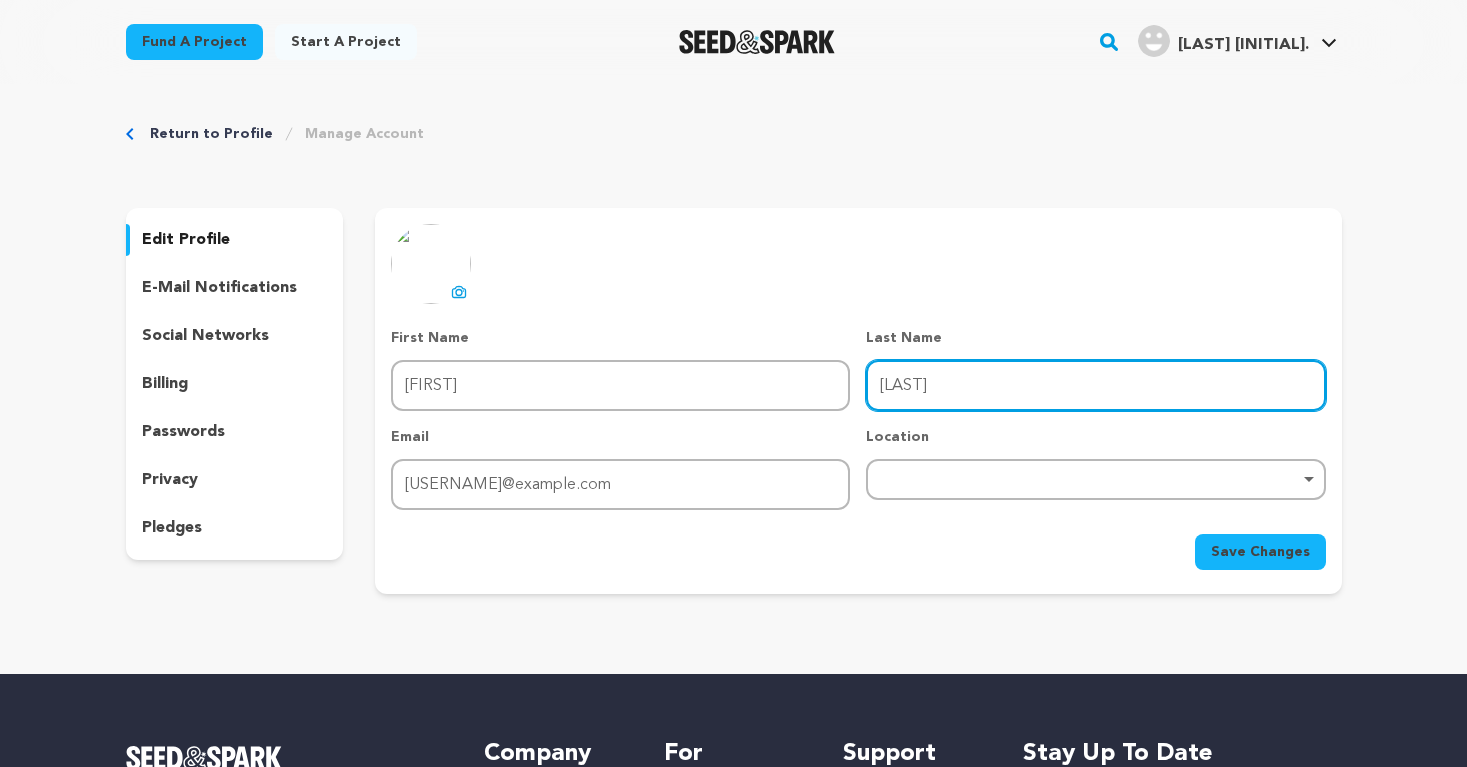 click on "Remove item" at bounding box center [1095, 479] 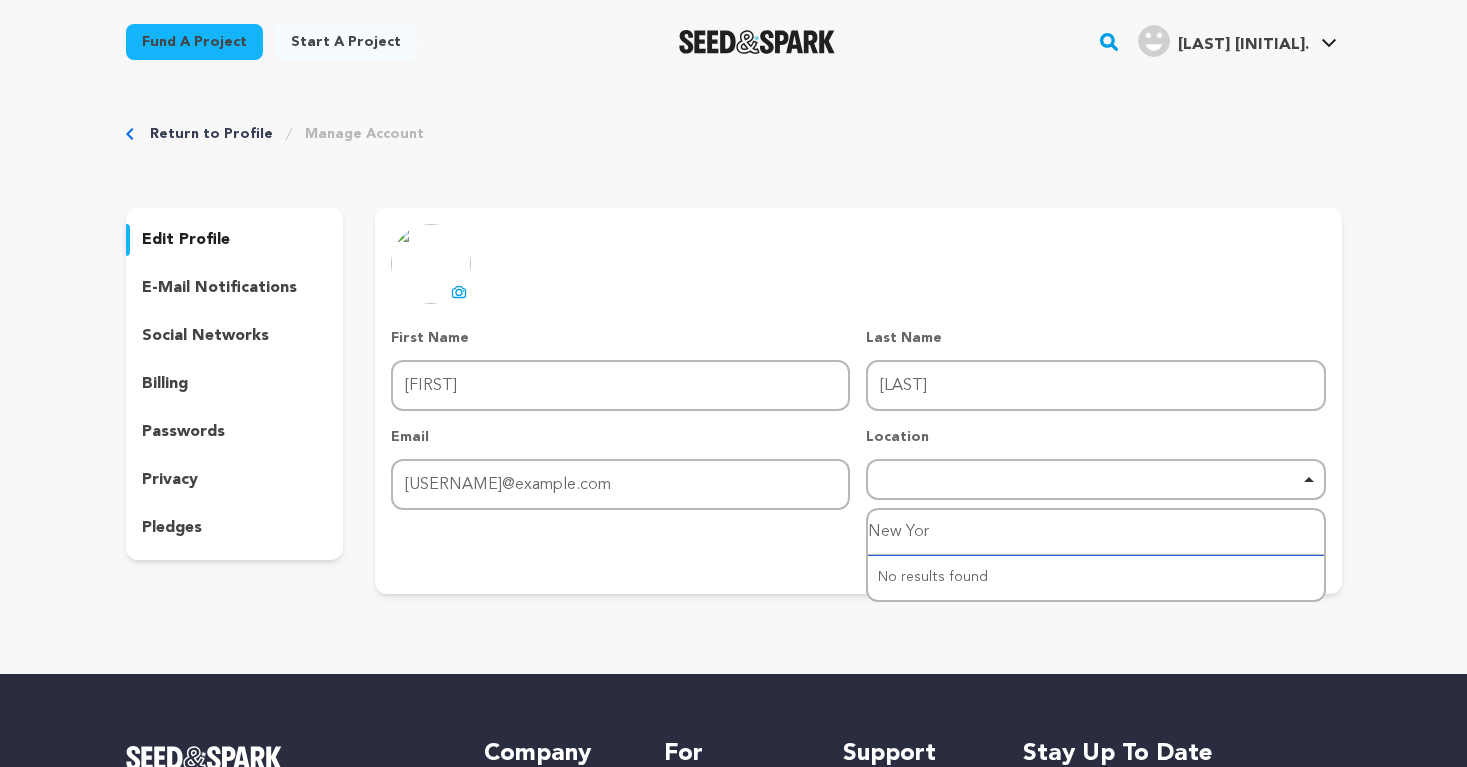 type on "New York" 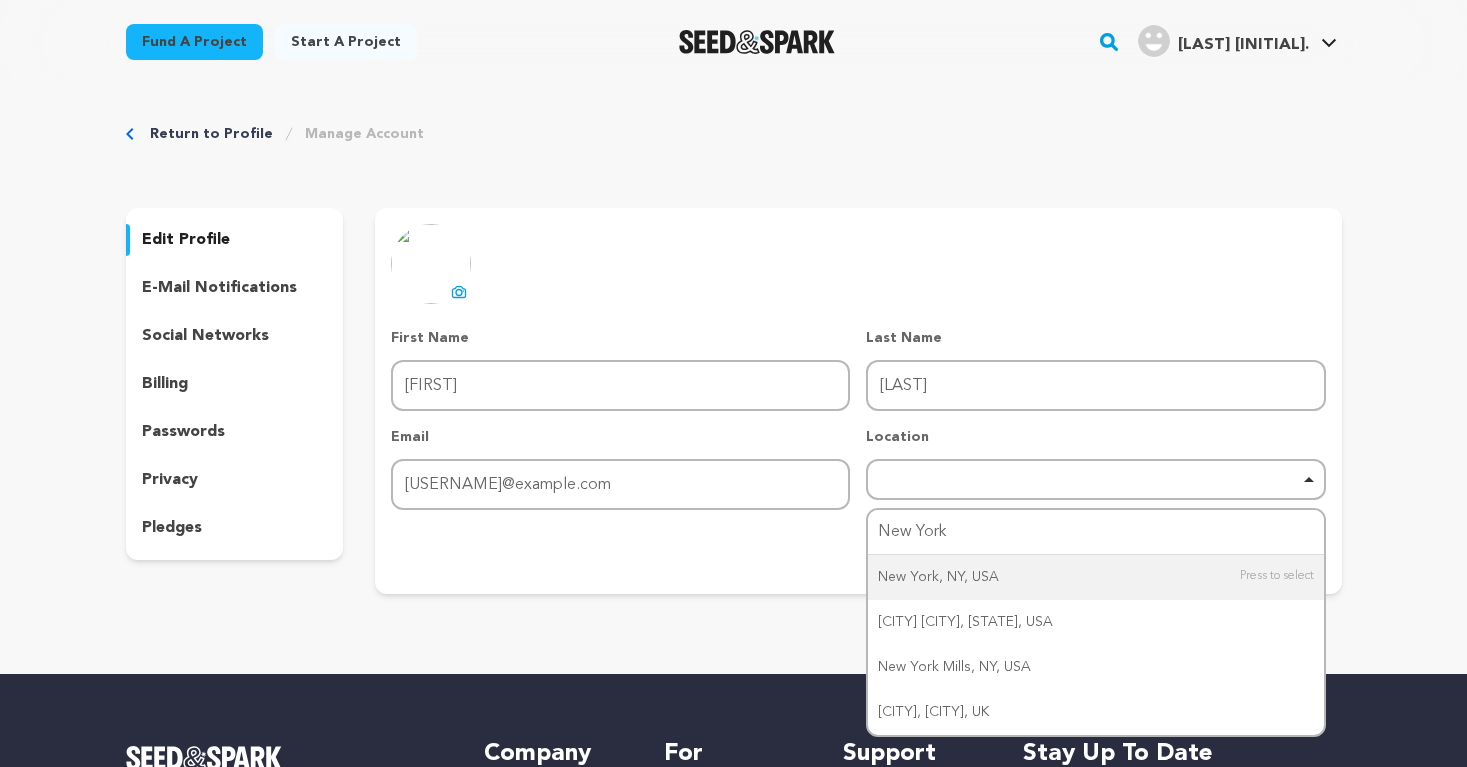 type 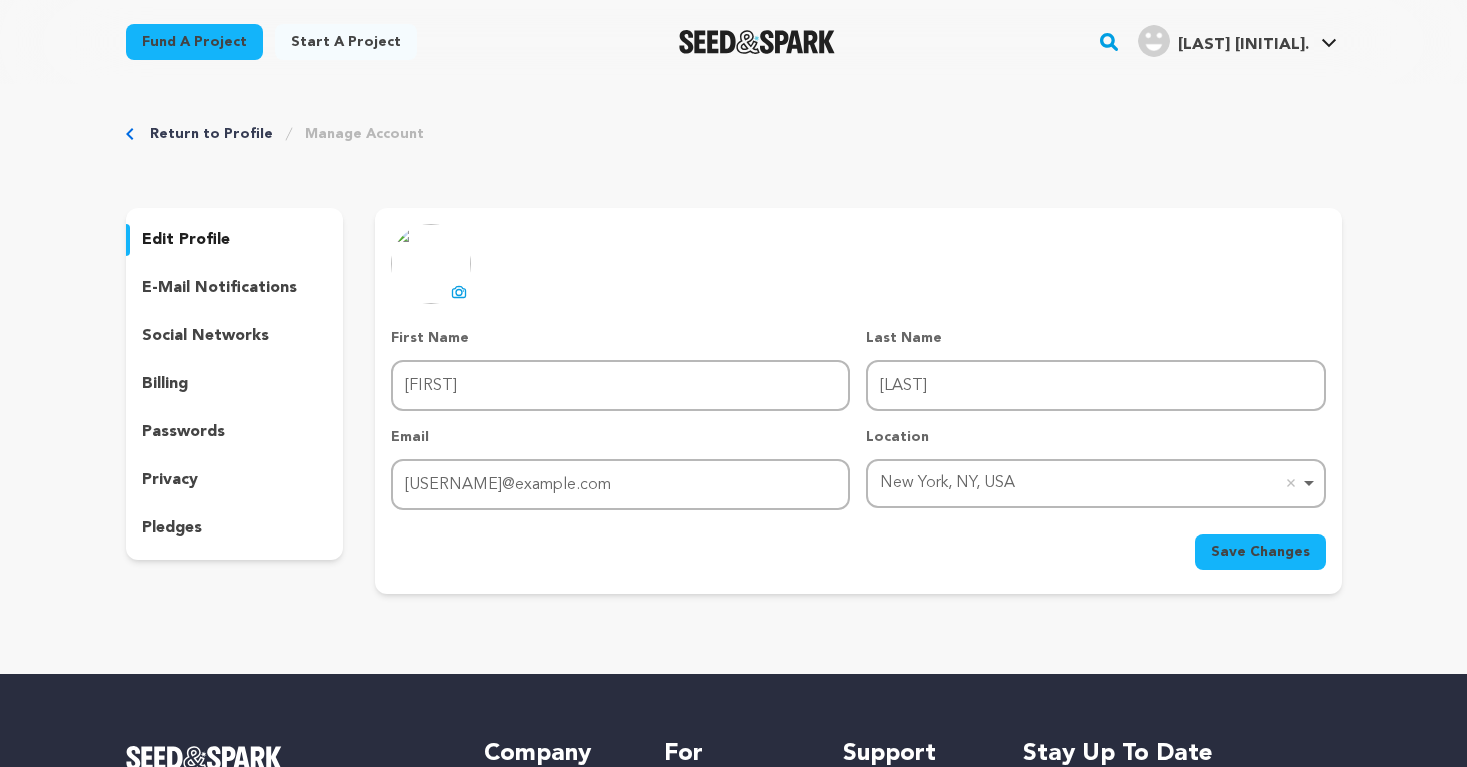 click at bounding box center (431, 264) 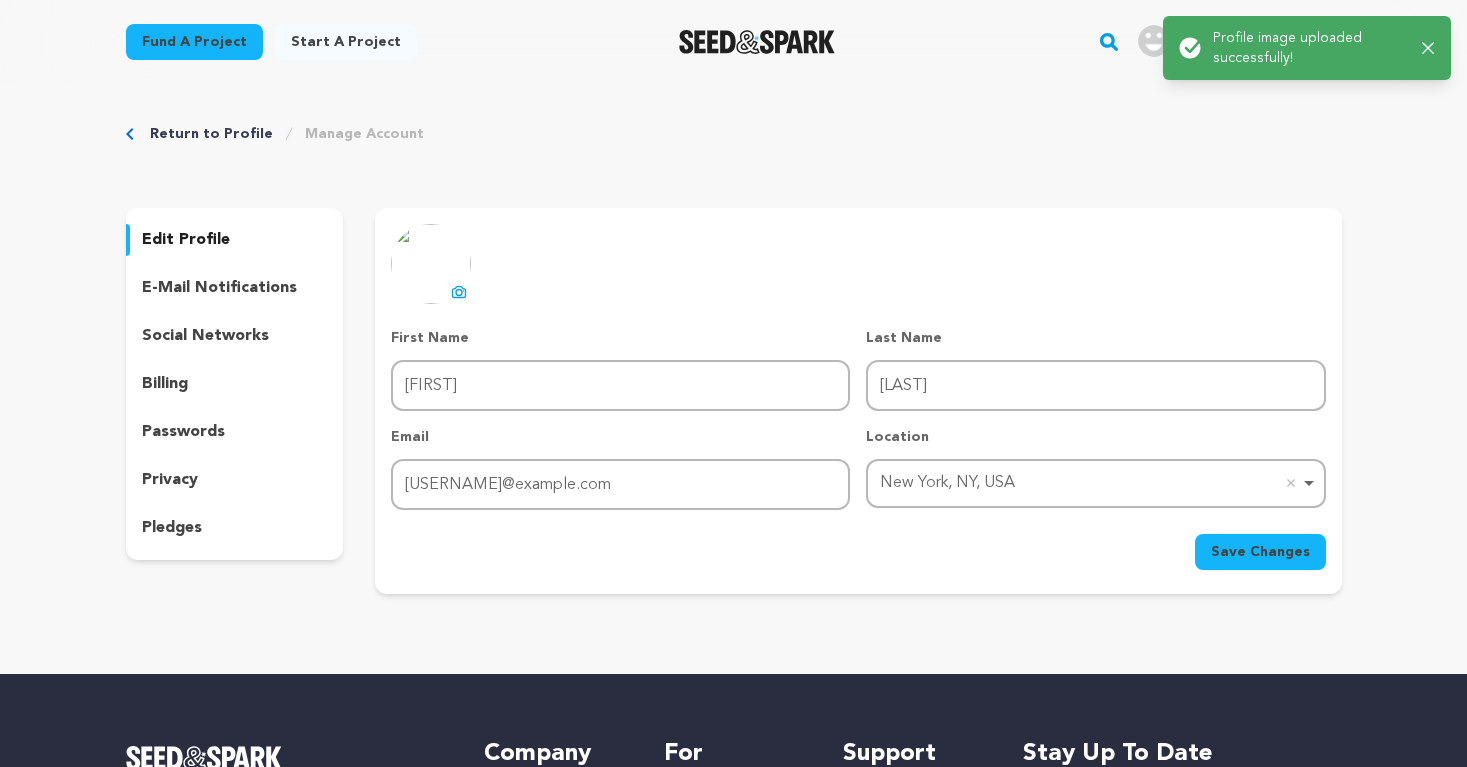 click 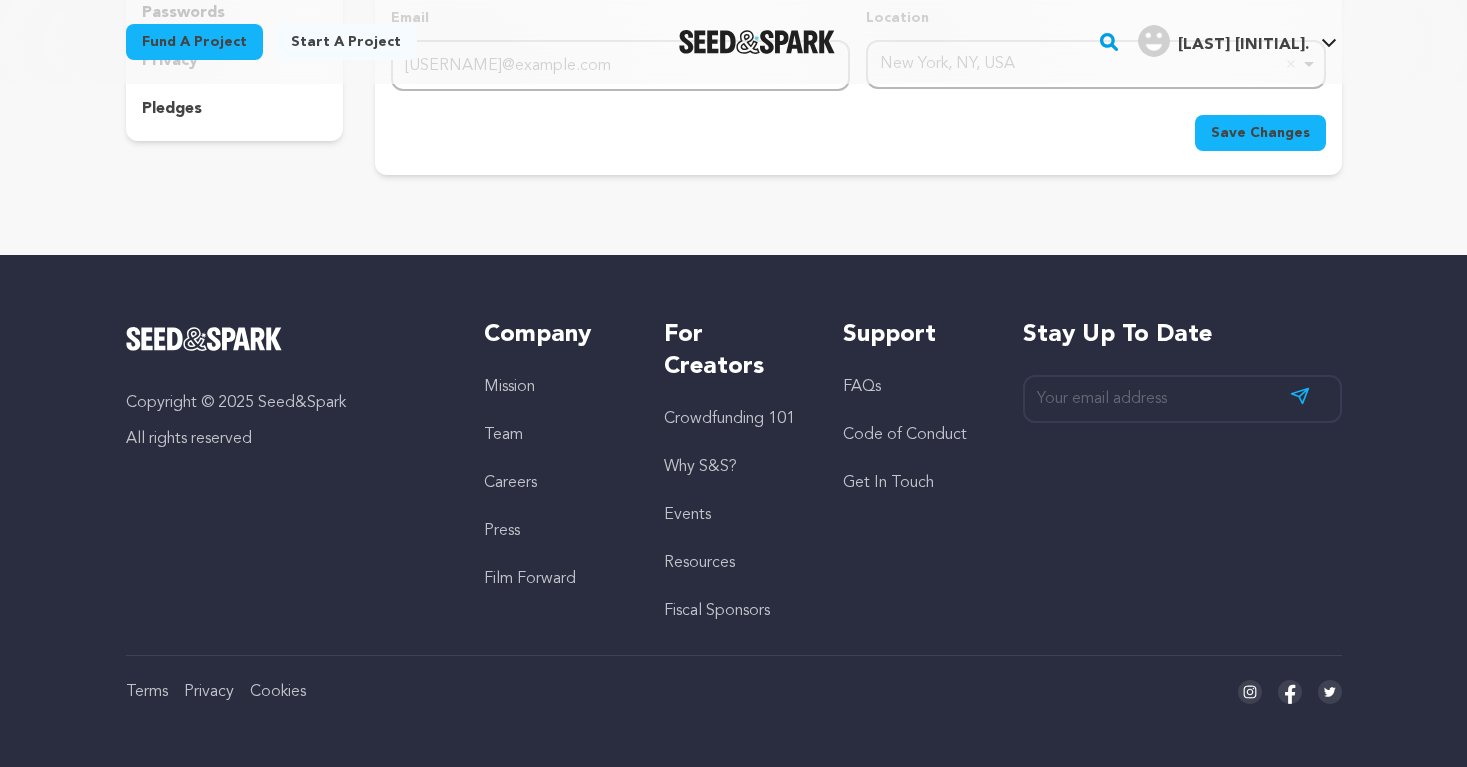 scroll, scrollTop: 0, scrollLeft: 0, axis: both 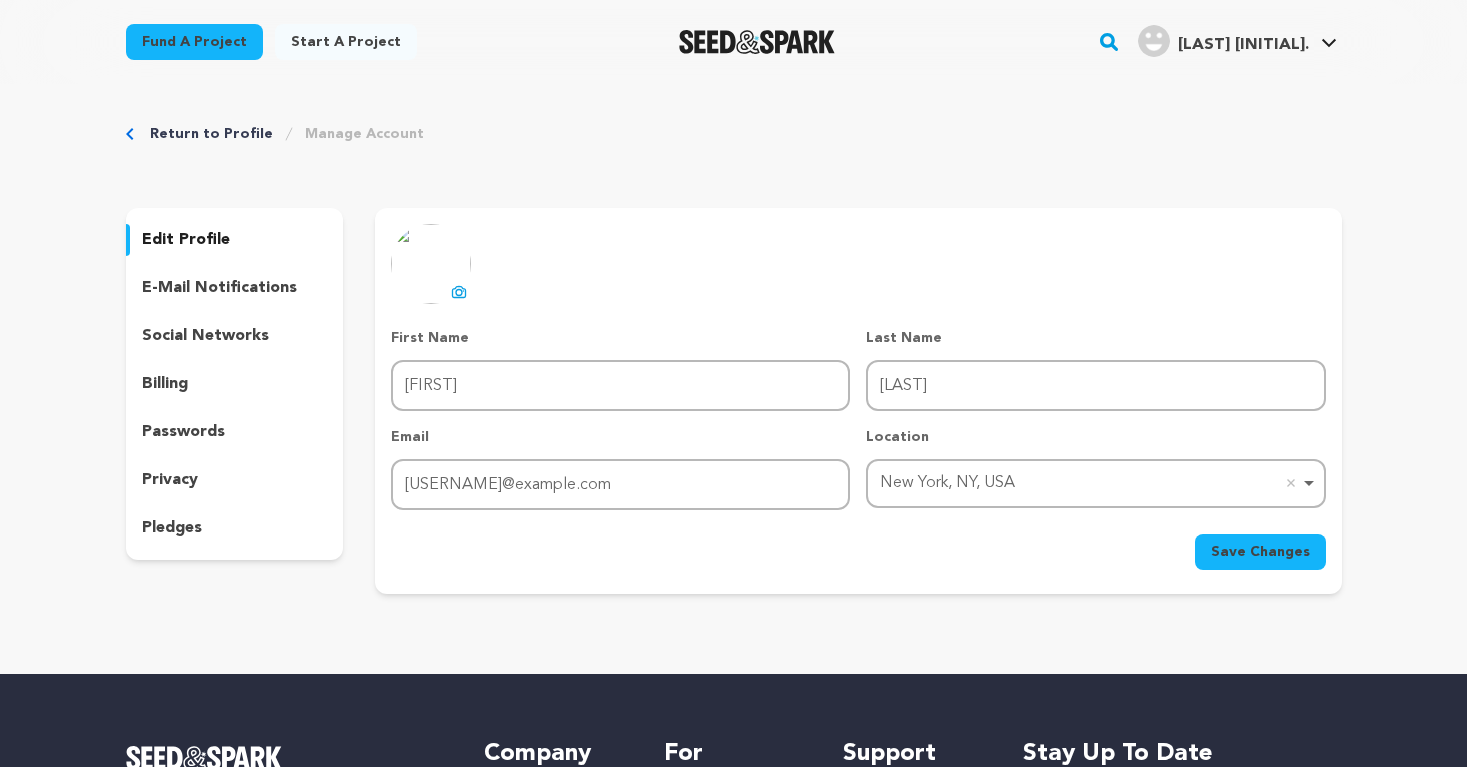 click on "Save Changes" at bounding box center (1260, 552) 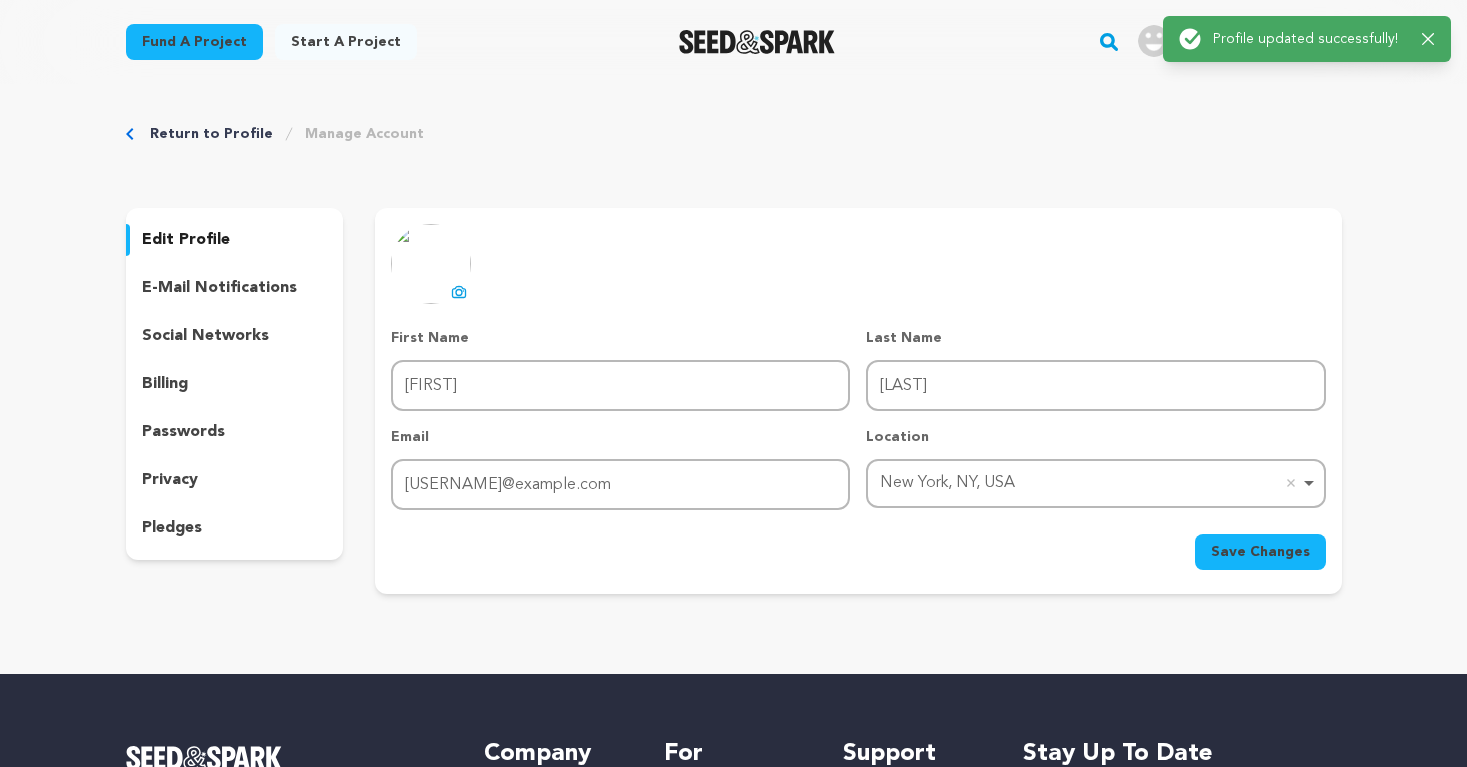 click on "e-mail notifications" at bounding box center (219, 288) 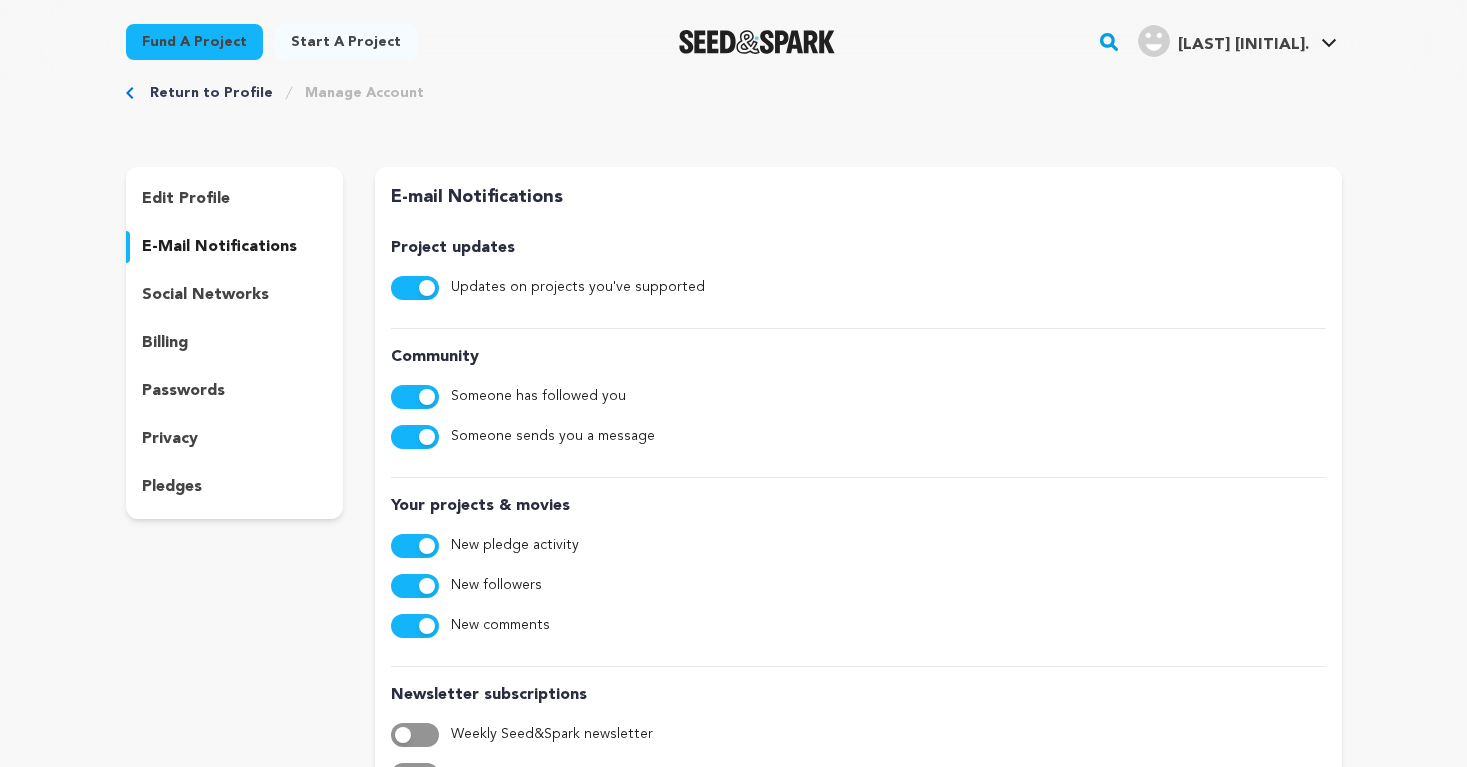 scroll, scrollTop: 43, scrollLeft: 0, axis: vertical 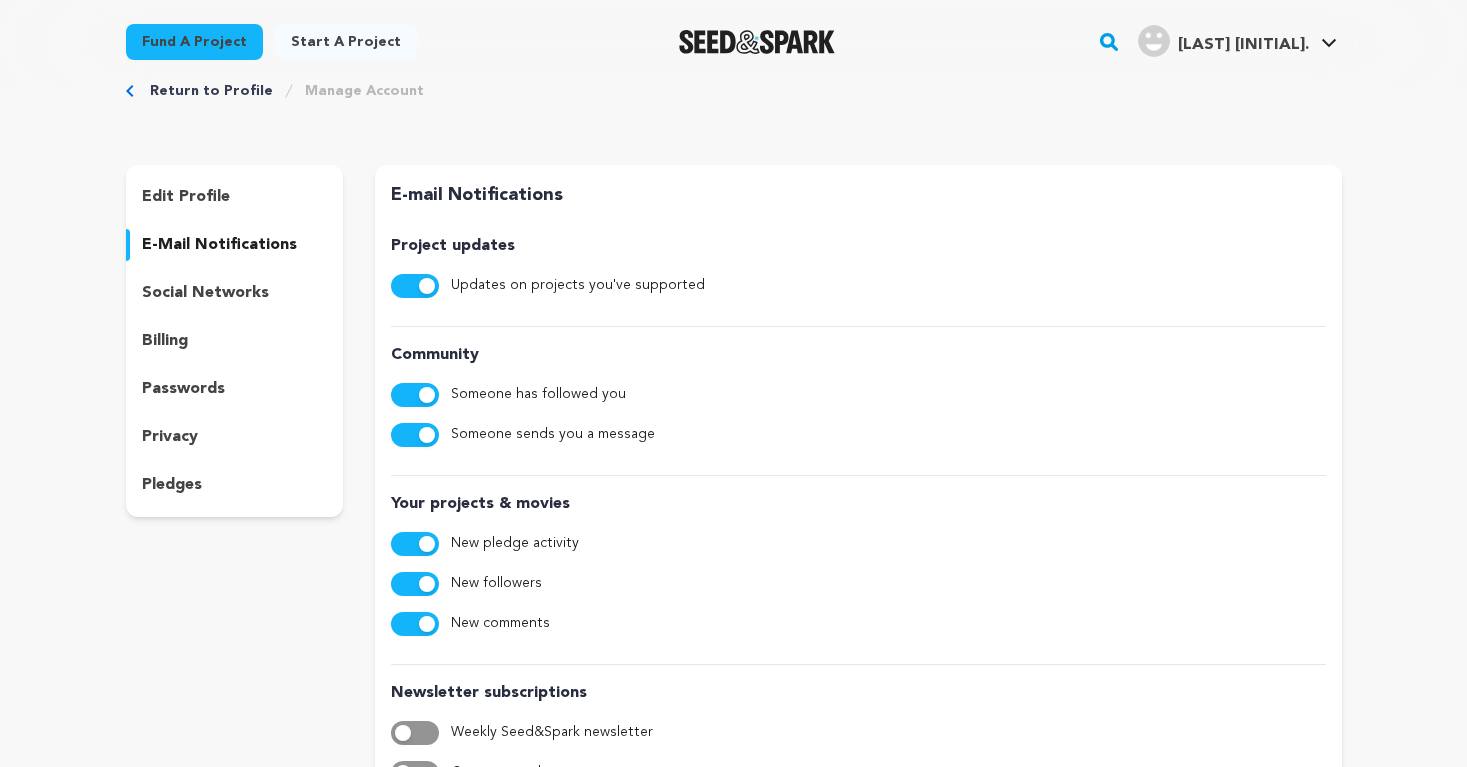 click on "social networks" at bounding box center [205, 293] 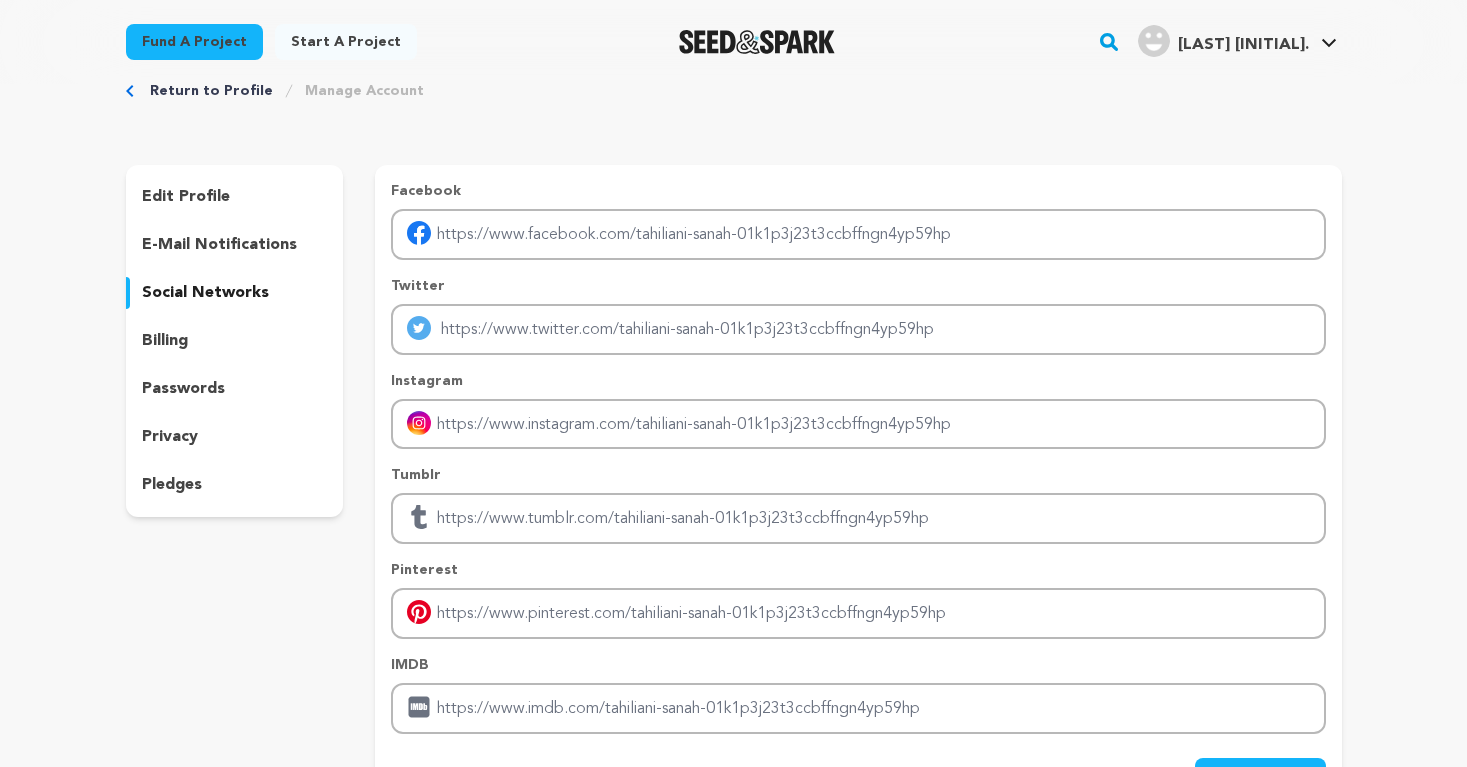 scroll, scrollTop: 56, scrollLeft: 0, axis: vertical 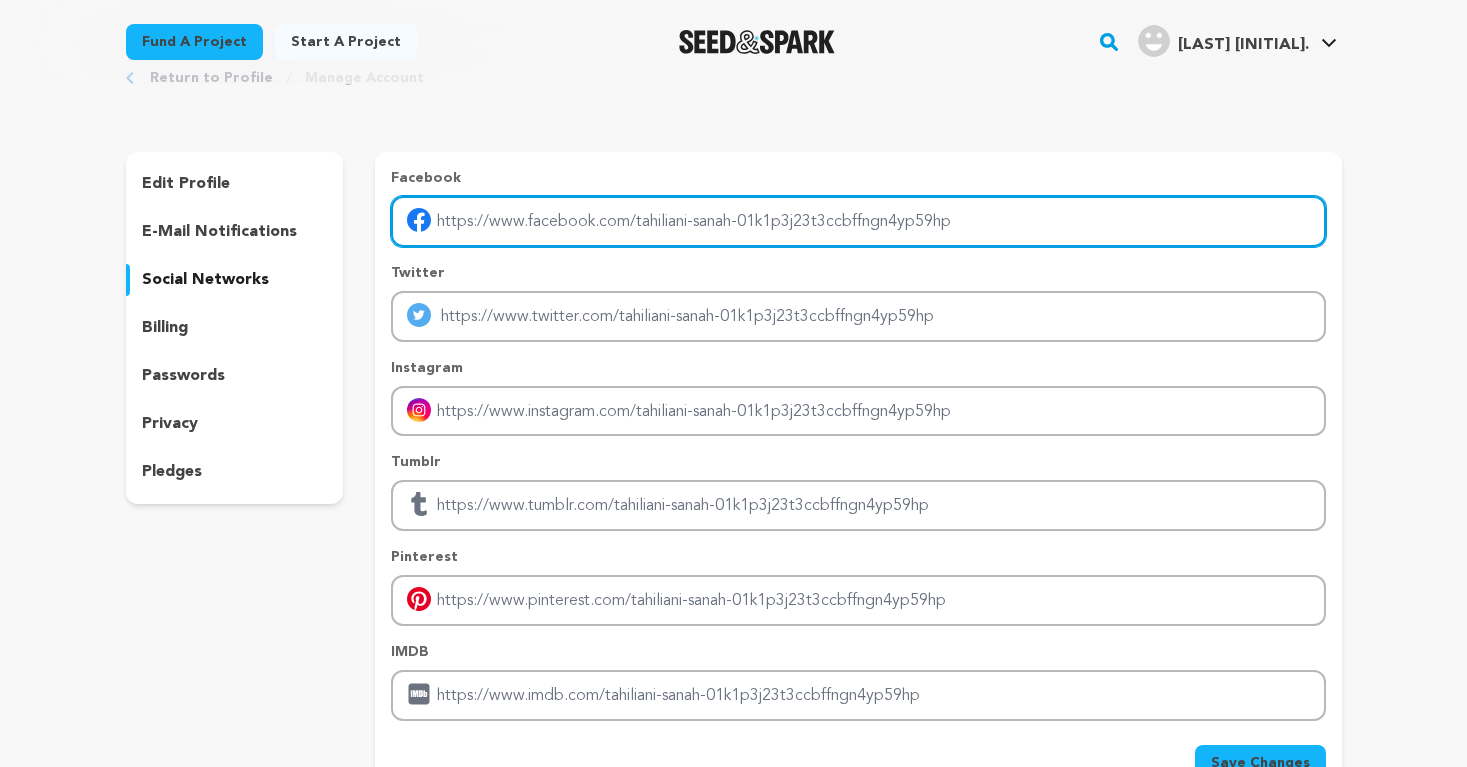 drag, startPoint x: 988, startPoint y: 226, endPoint x: 969, endPoint y: 227, distance: 19.026299 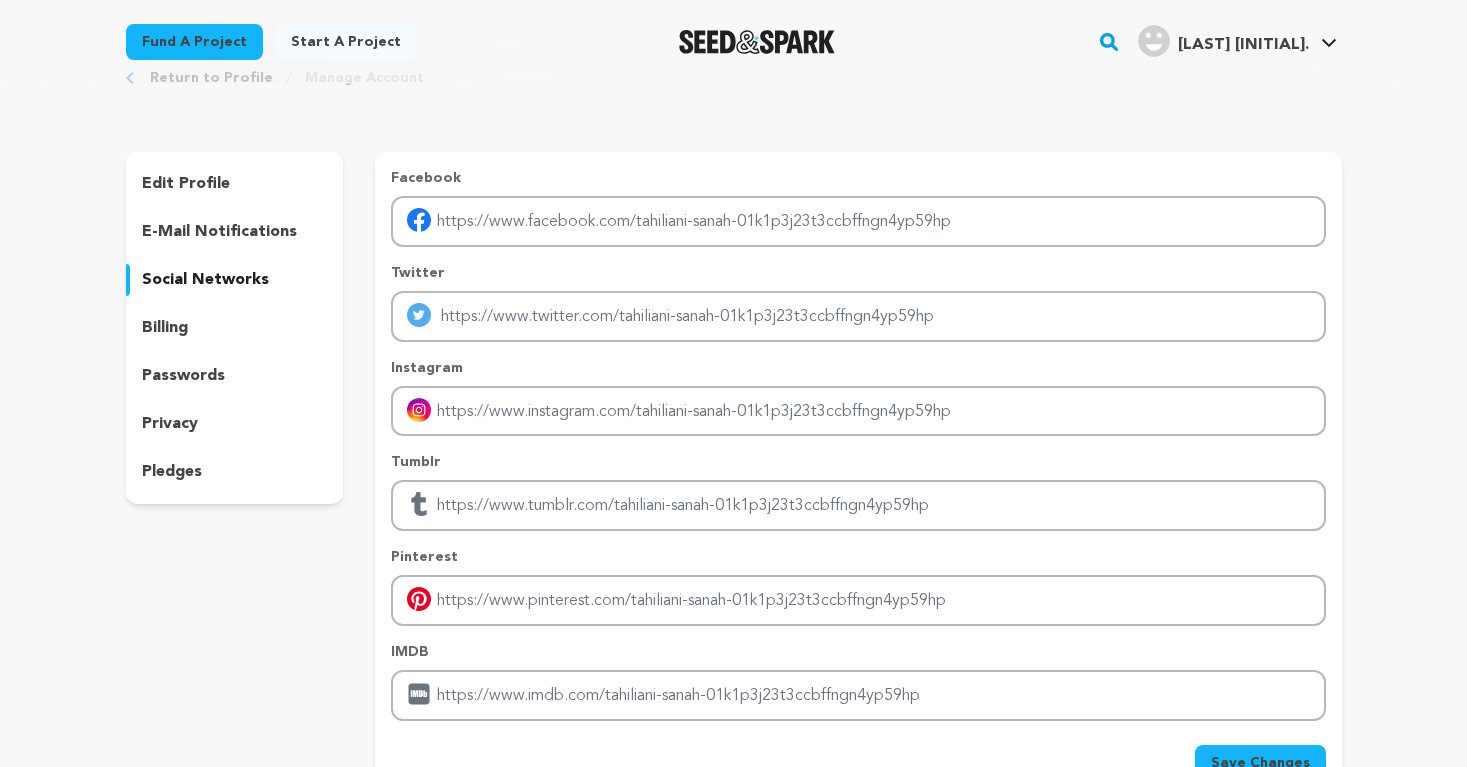 click on "Twitter" at bounding box center [858, 273] 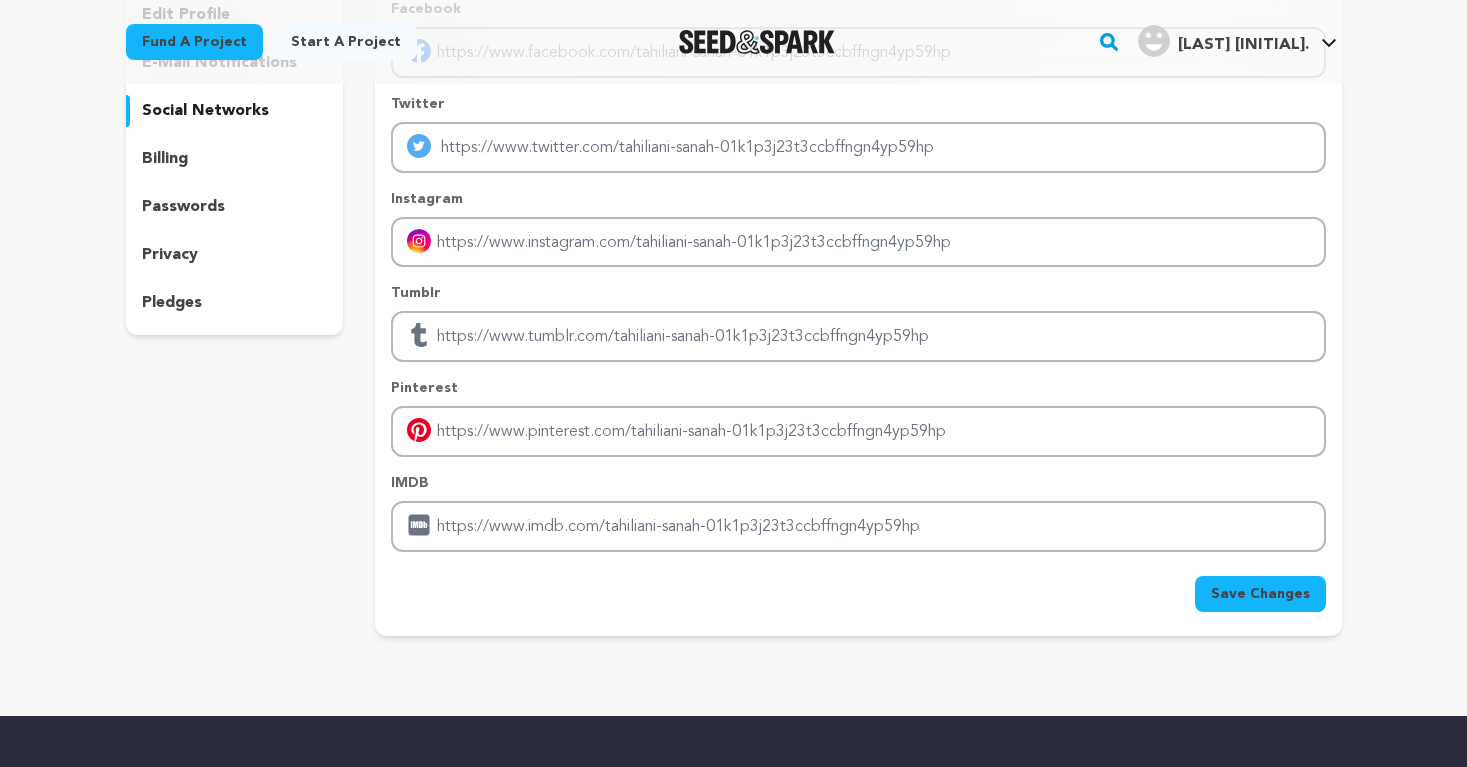 scroll, scrollTop: 297, scrollLeft: 0, axis: vertical 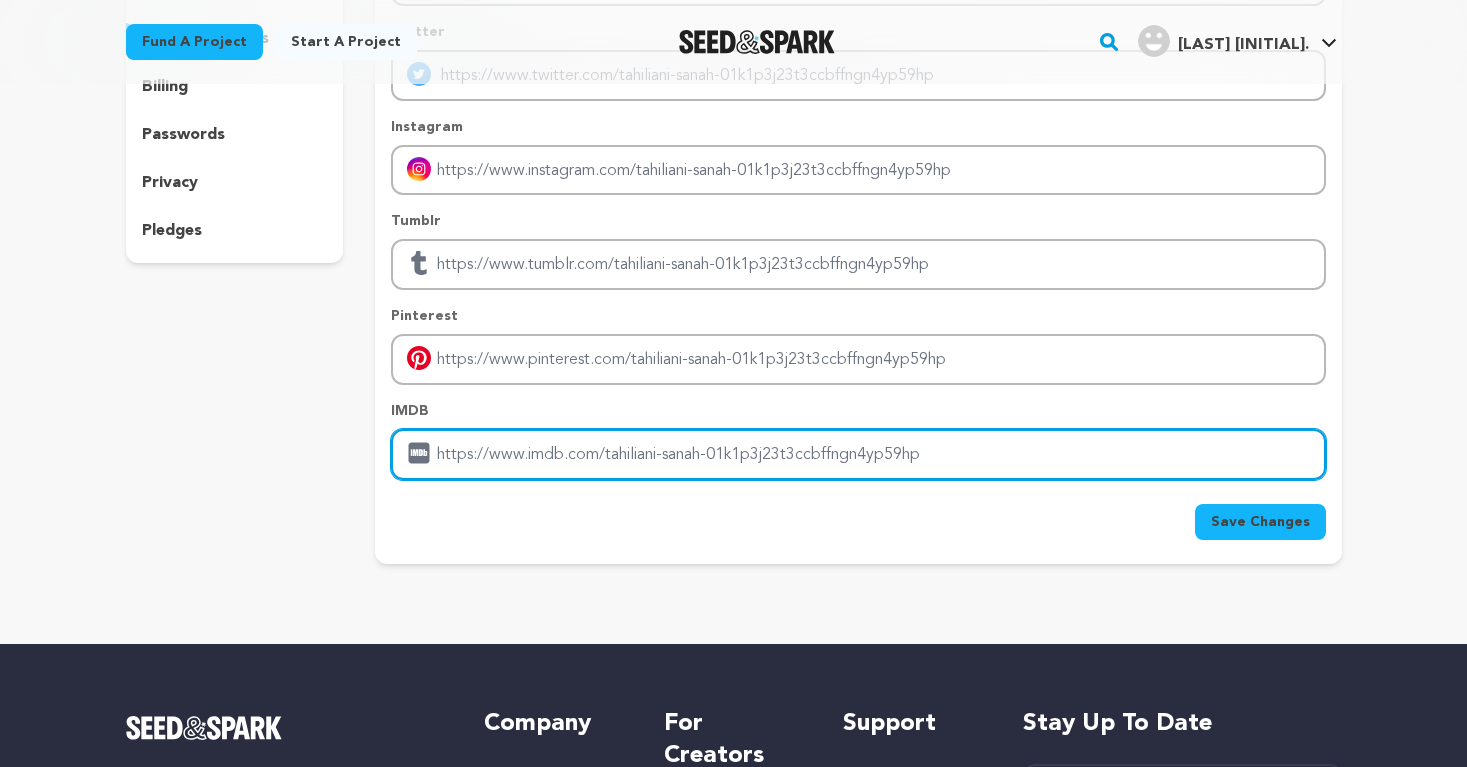 click at bounding box center [858, 454] 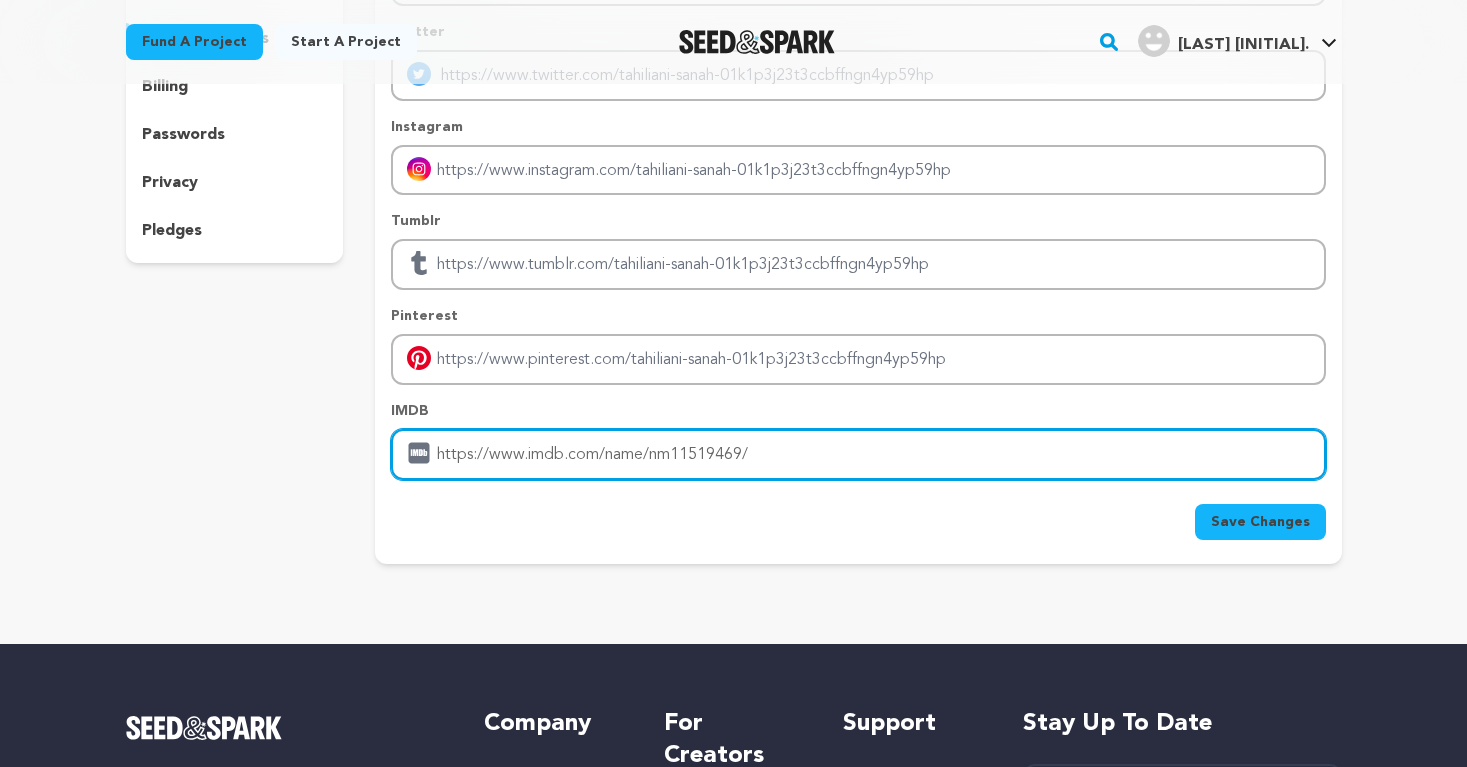 drag, startPoint x: 771, startPoint y: 456, endPoint x: 424, endPoint y: 416, distance: 349.29788 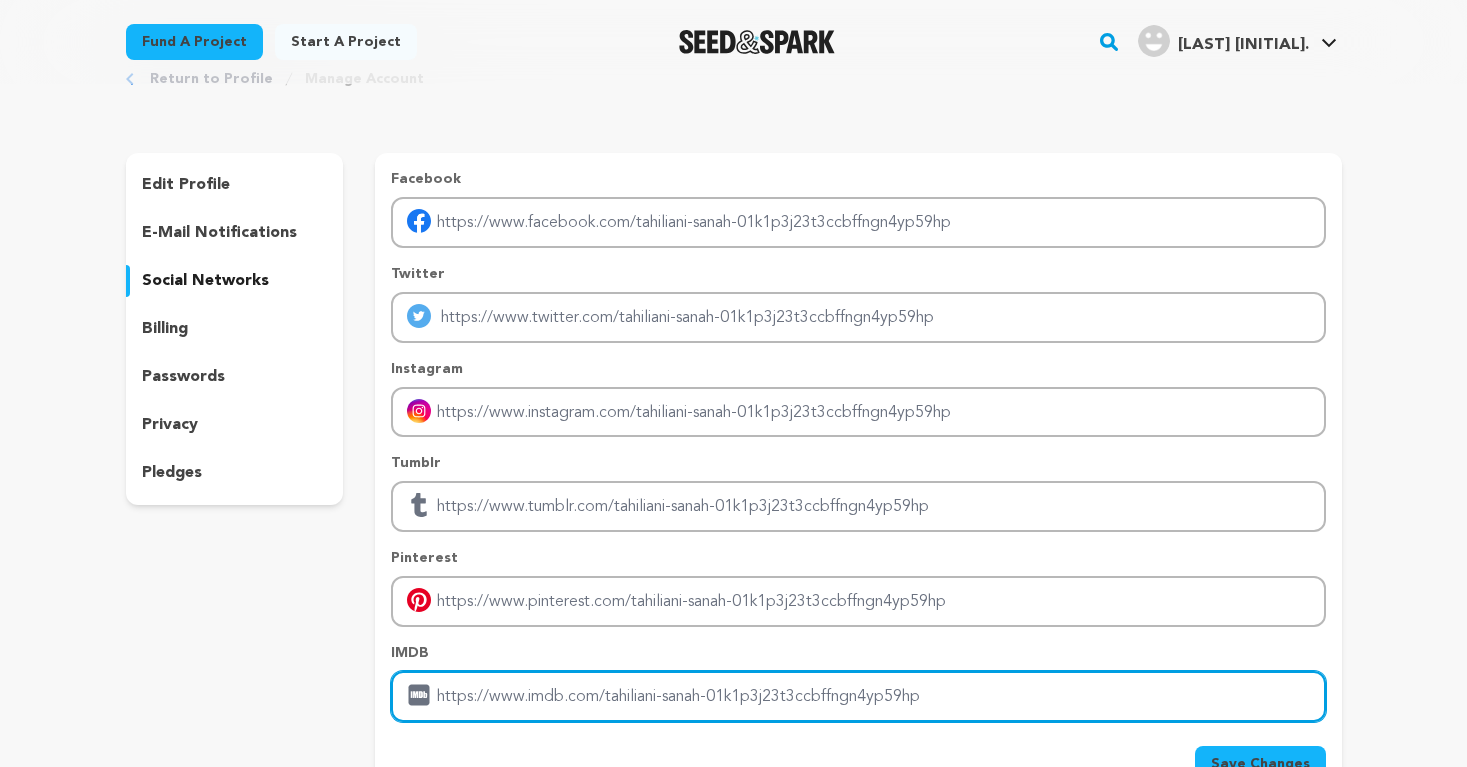 scroll, scrollTop: 47, scrollLeft: 0, axis: vertical 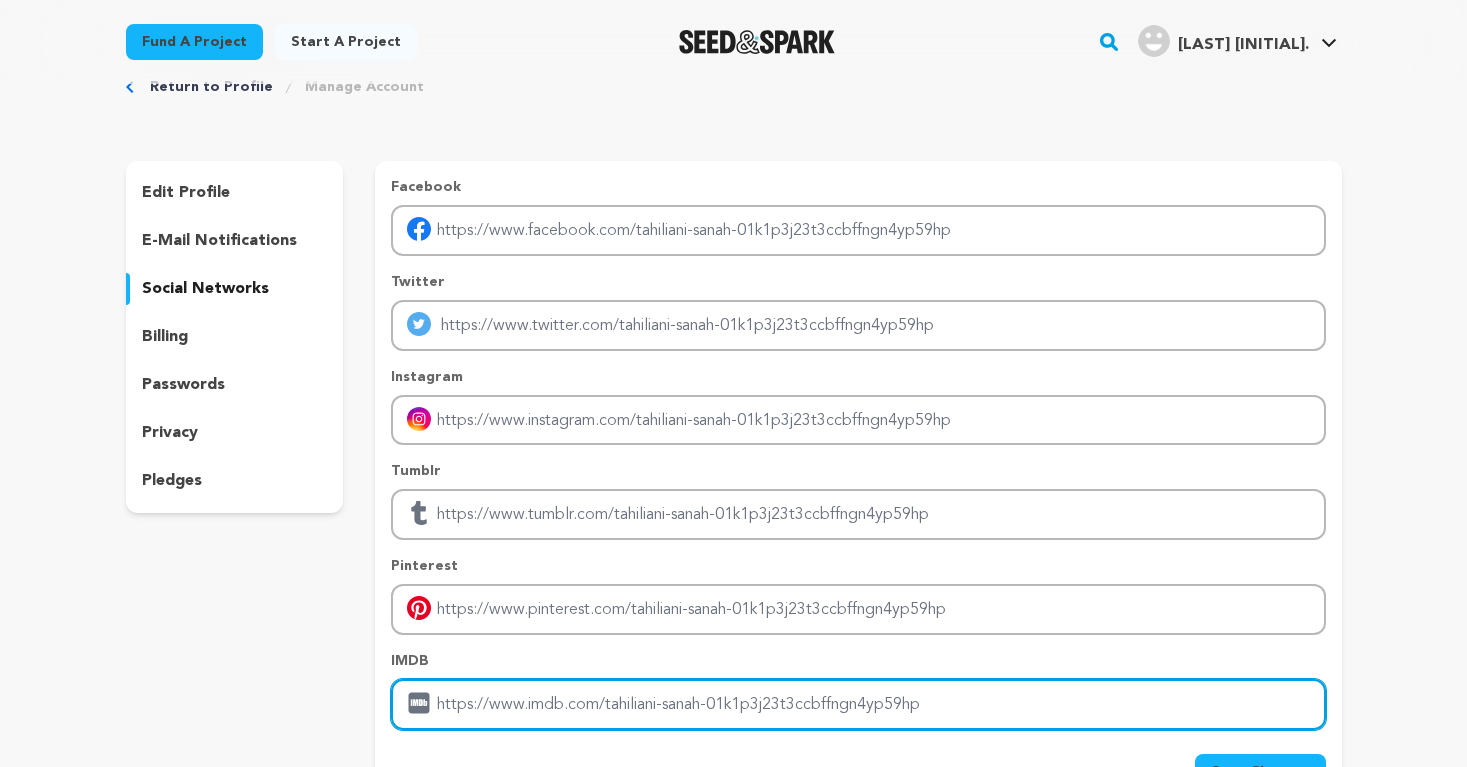 type 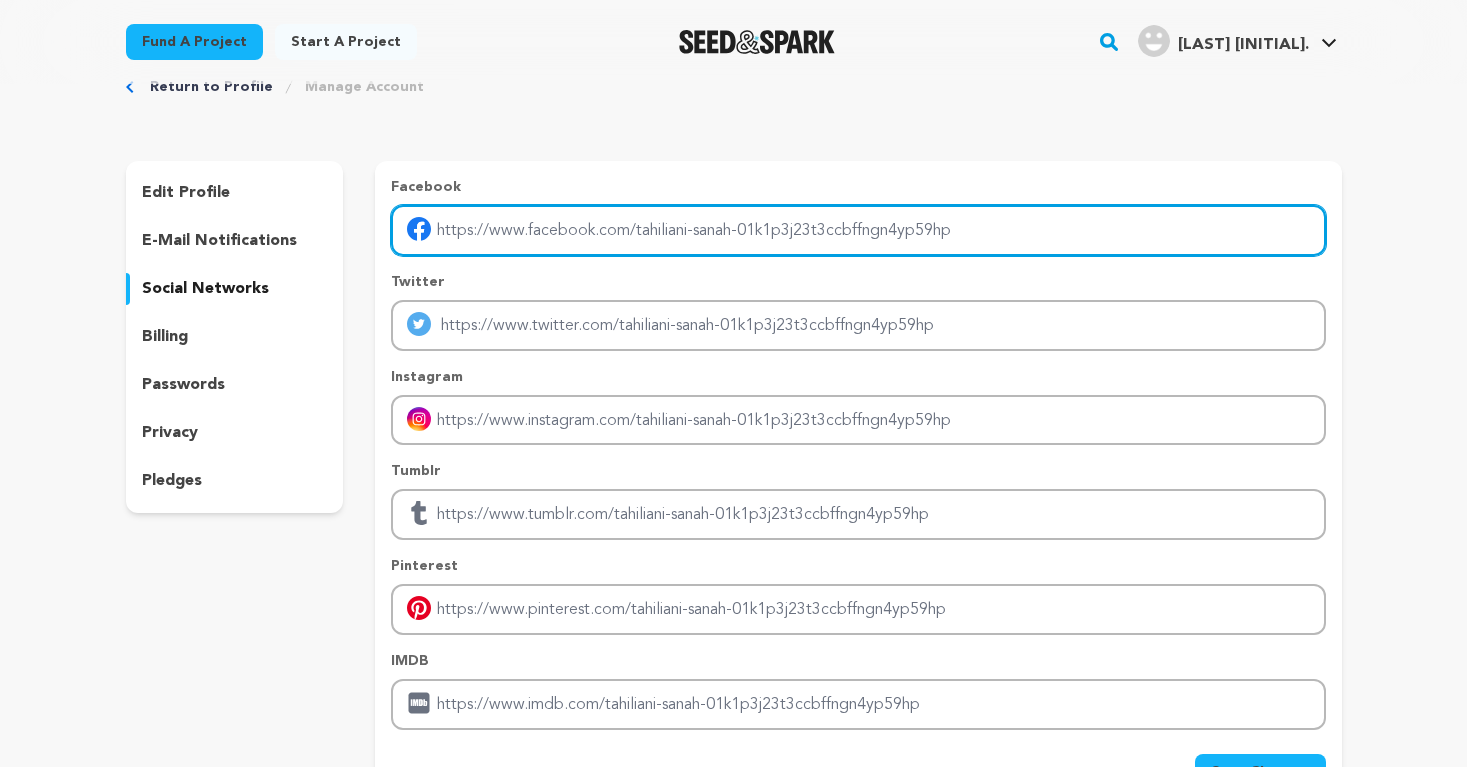 drag, startPoint x: 980, startPoint y: 235, endPoint x: 1030, endPoint y: 210, distance: 55.9017 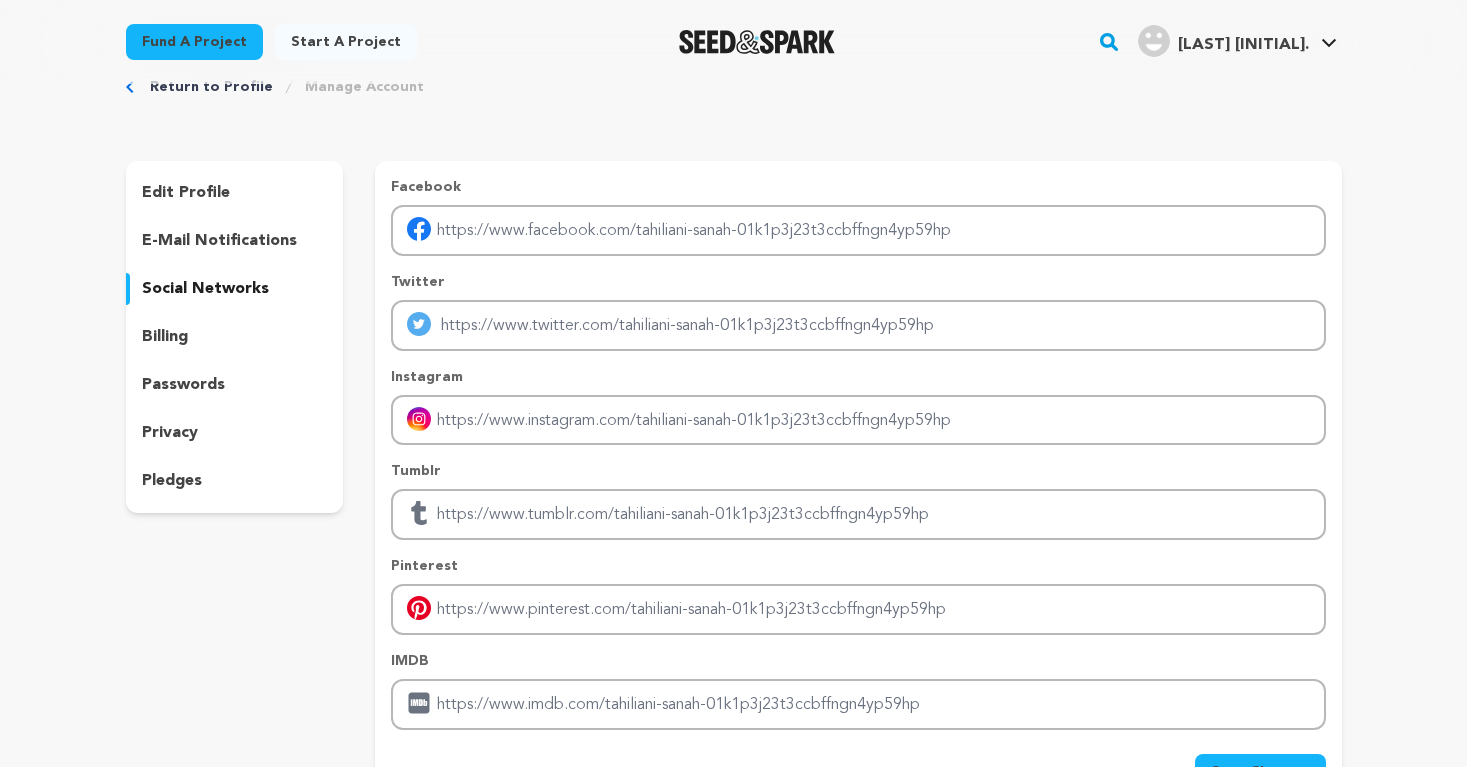 click on "Facebook
Twitter
Instagram
Tumblr
Pinterest
IMDB" at bounding box center (858, 453) 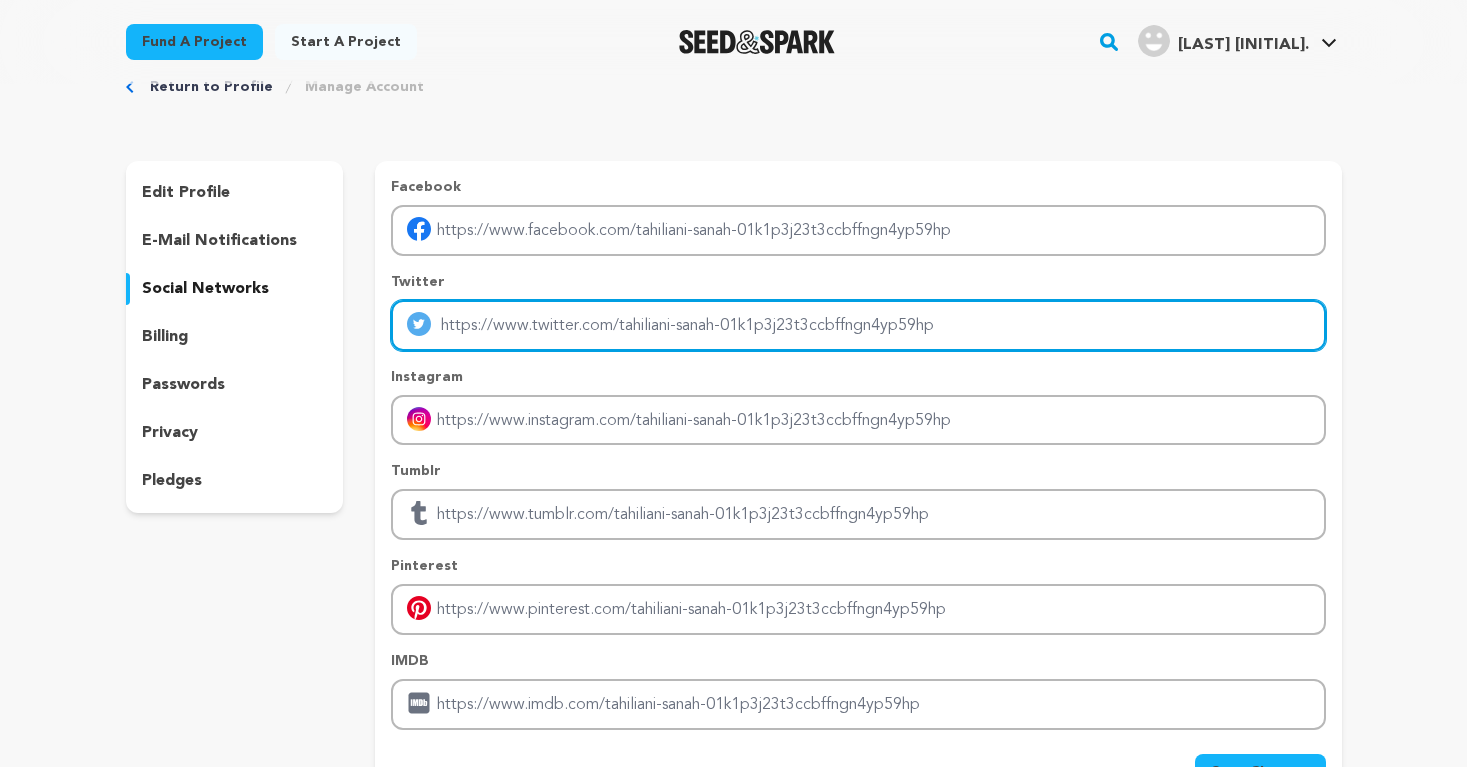 click at bounding box center (858, 325) 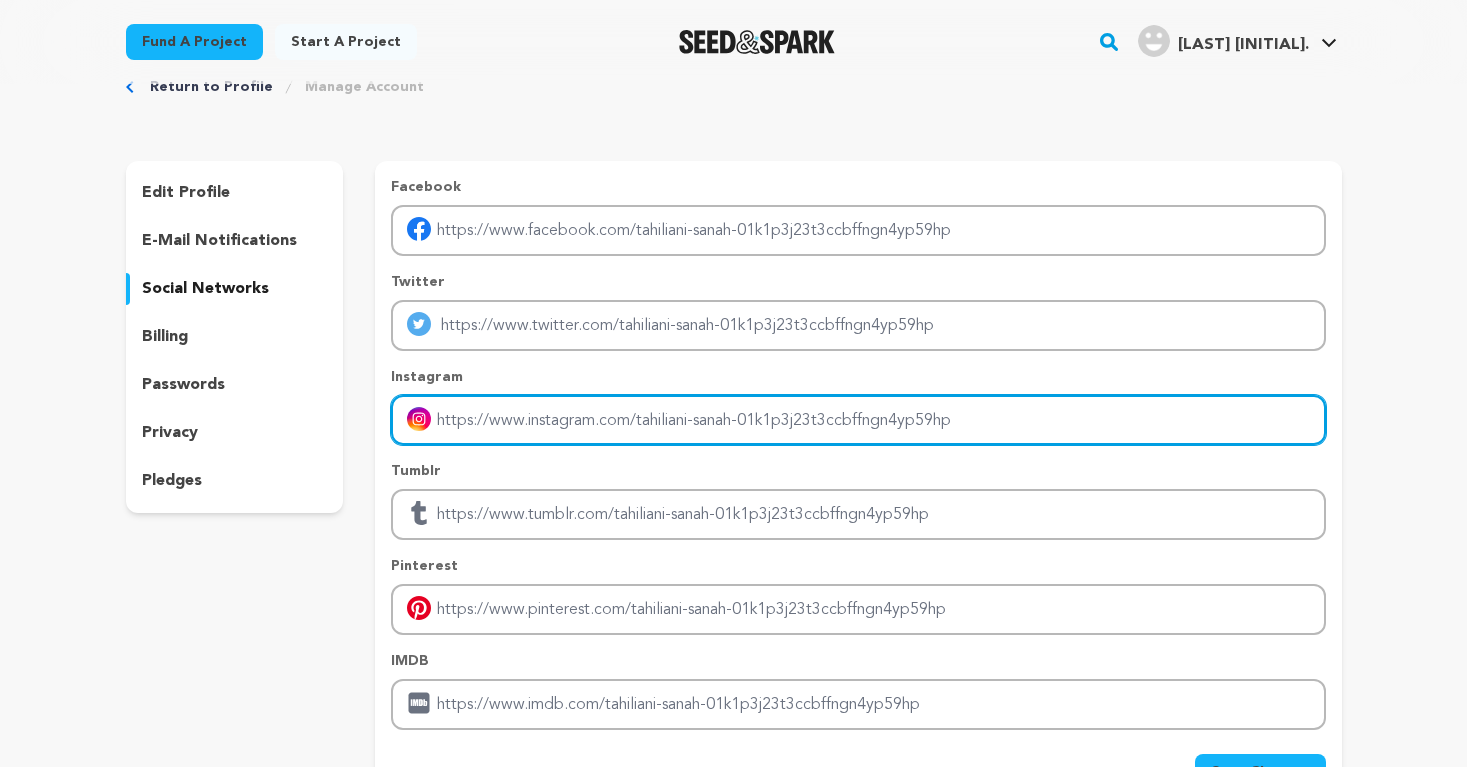 click at bounding box center [858, 420] 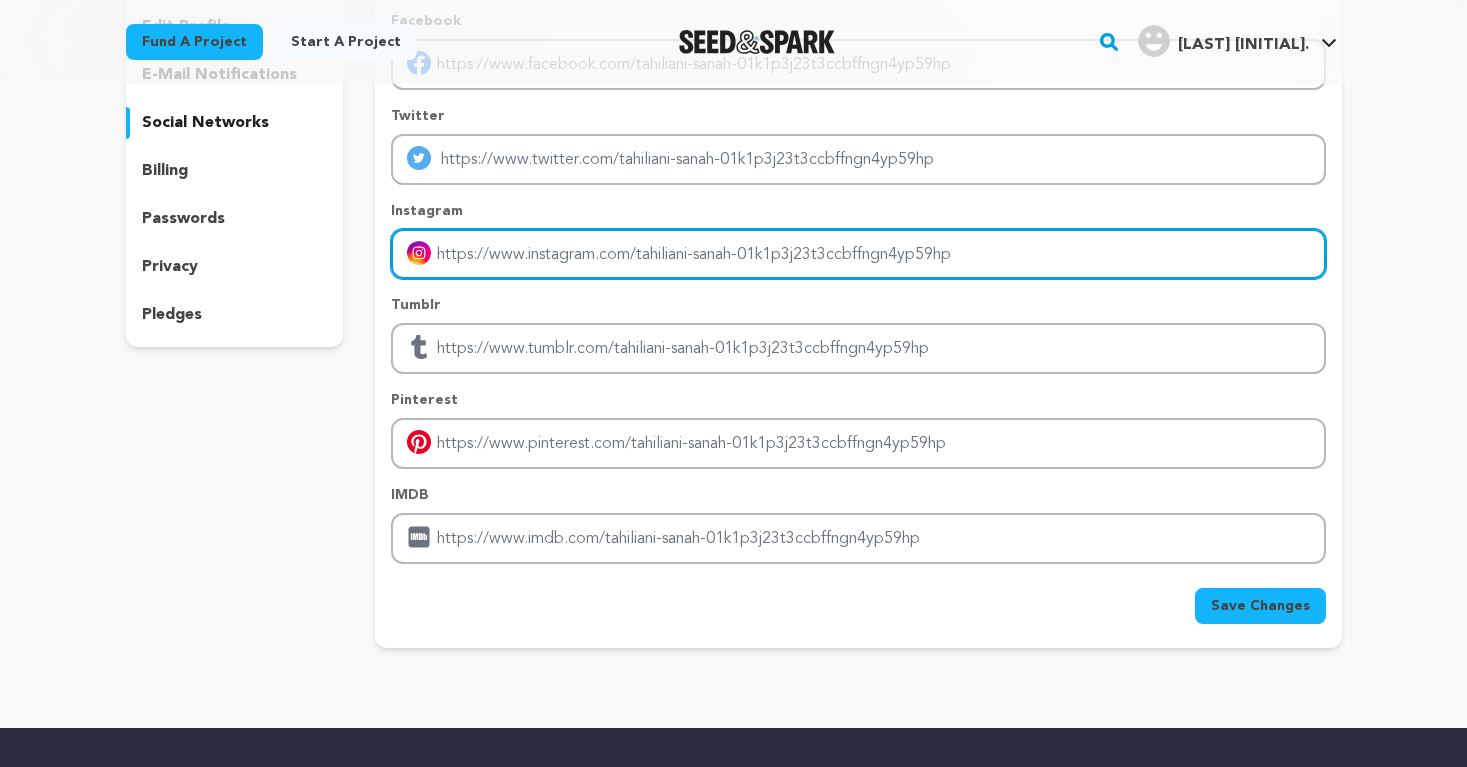 scroll, scrollTop: 104, scrollLeft: 0, axis: vertical 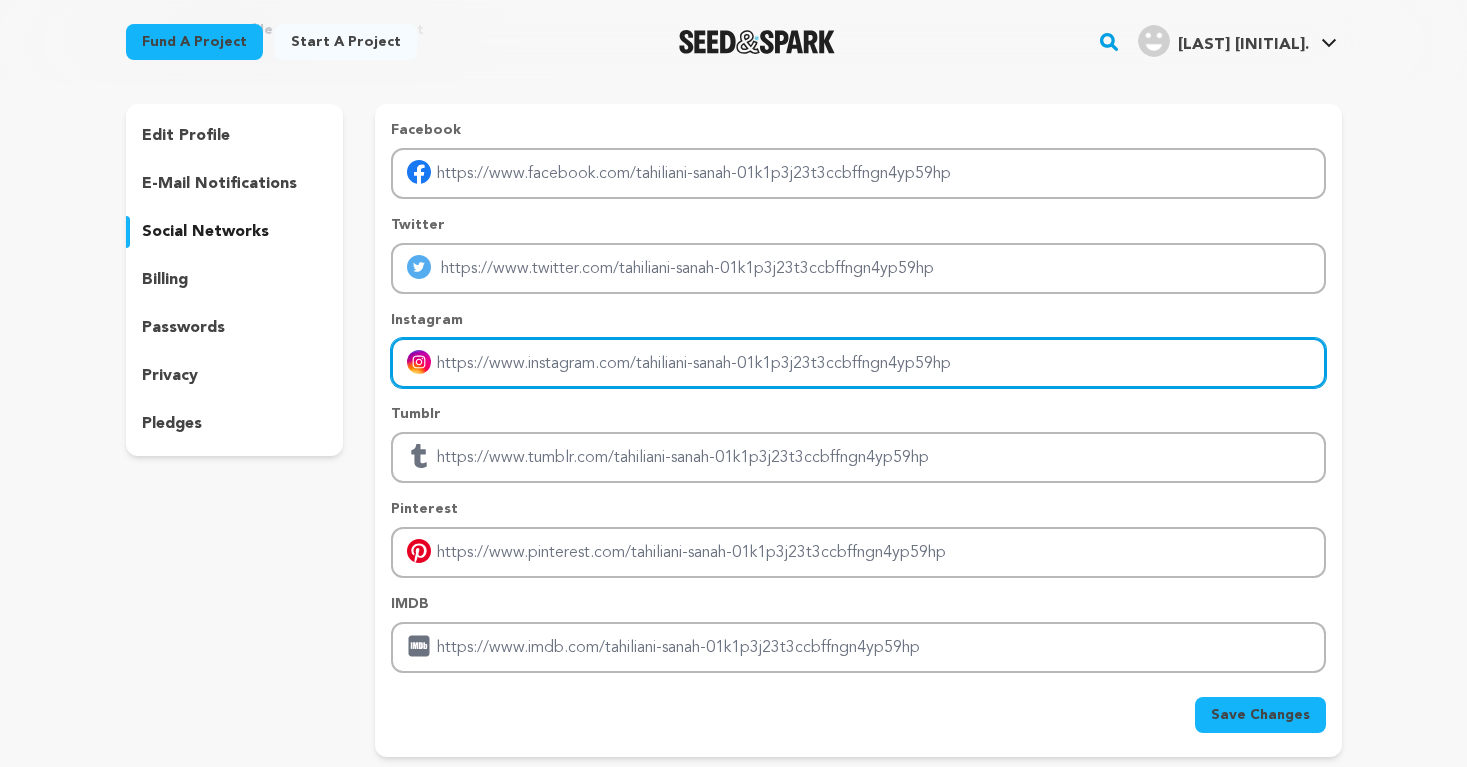 paste on "https://www.instagram.com/[USERNAME]/?hl=en" 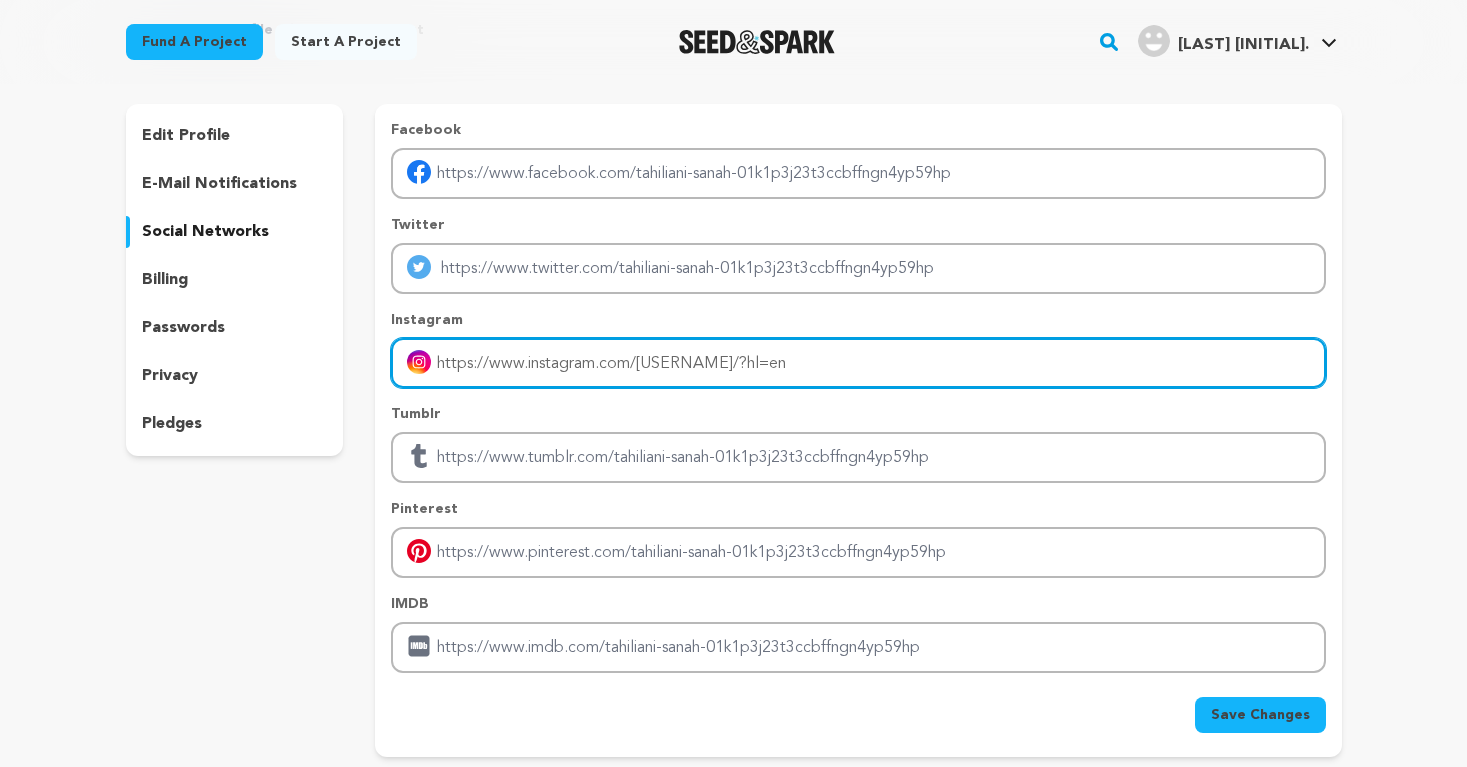 type on "https://www.instagram.com/[USERNAME]/?hl=en" 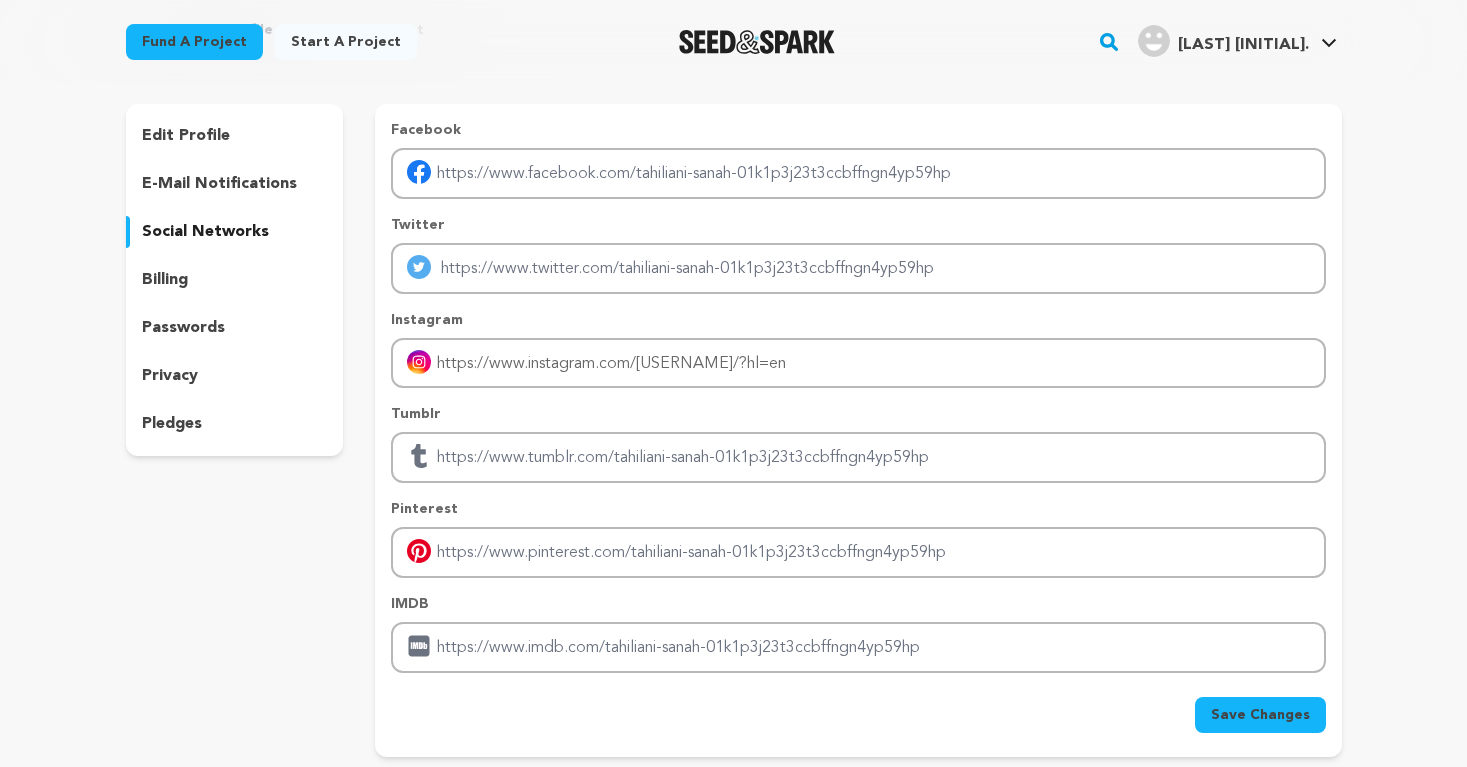 click on "Save Changes" at bounding box center (1260, 715) 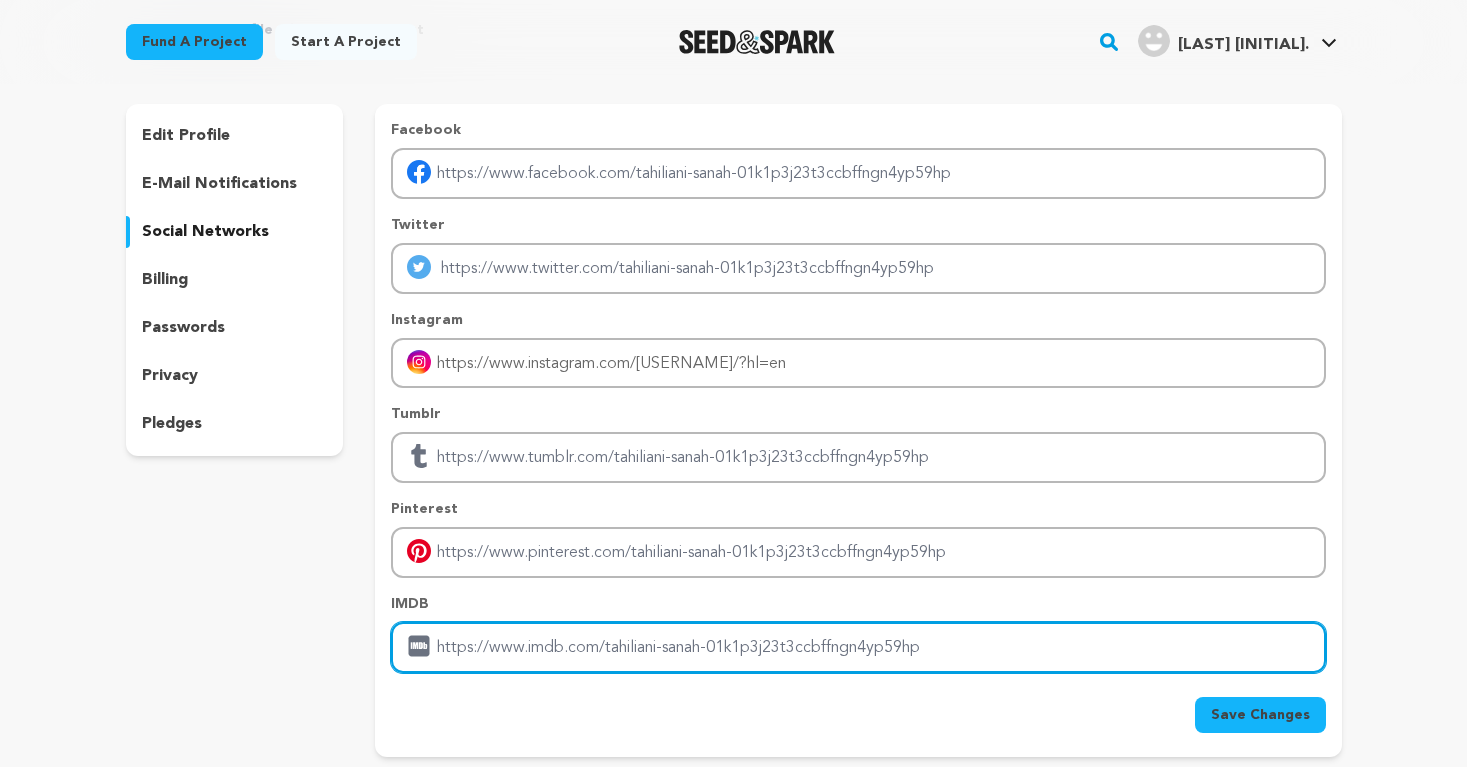 click at bounding box center [858, 647] 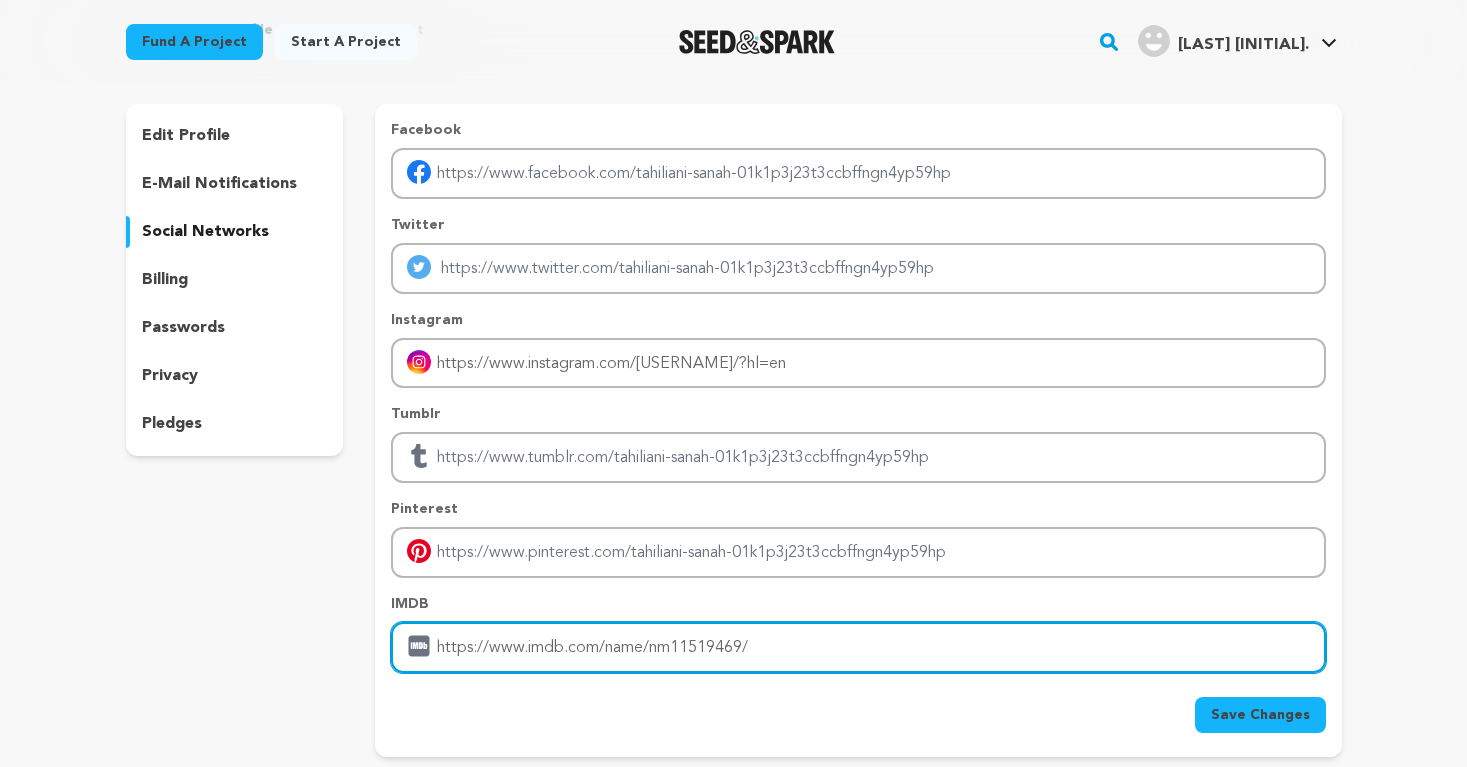 type on "https://www.imdb.com/name/nm11519469/" 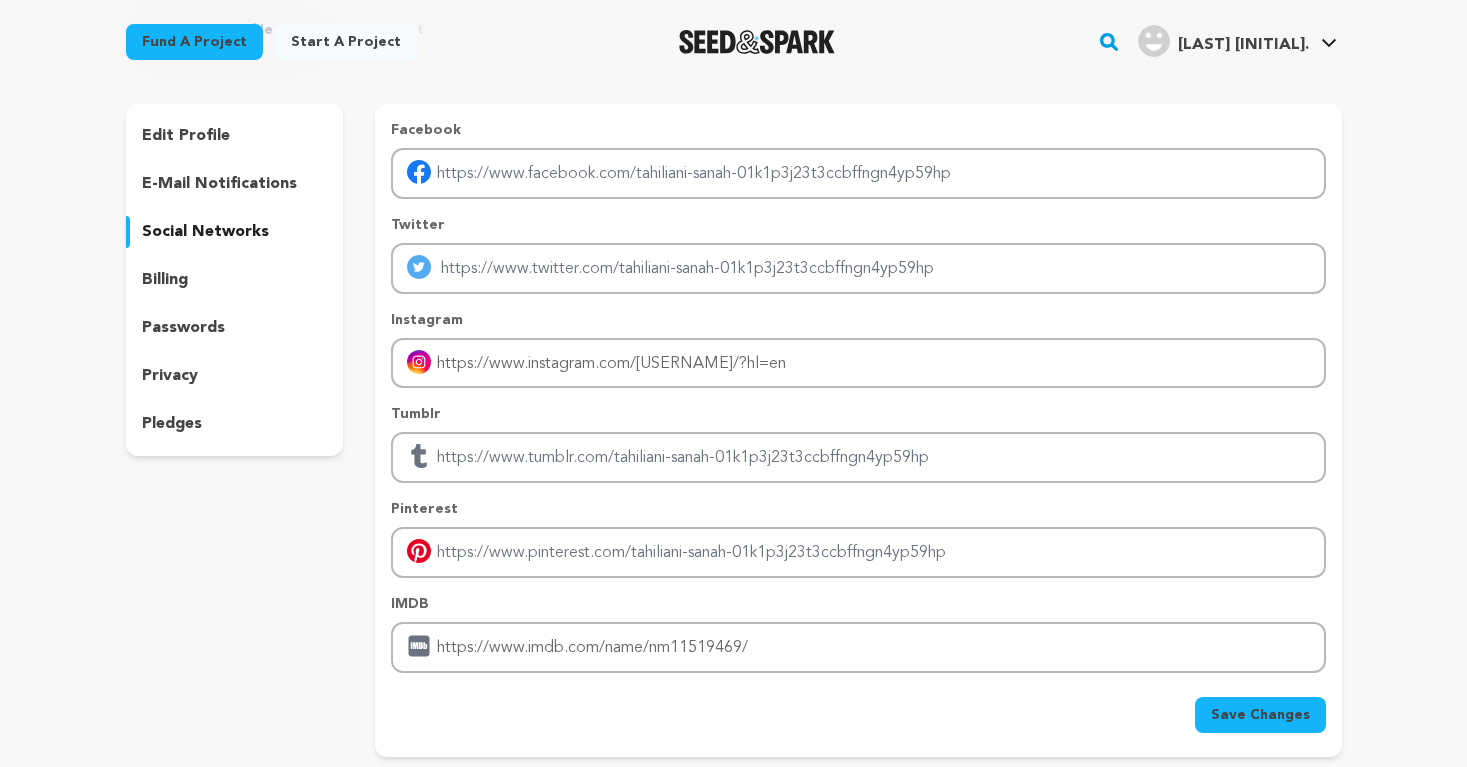 click on "Save Changes" at bounding box center (1260, 715) 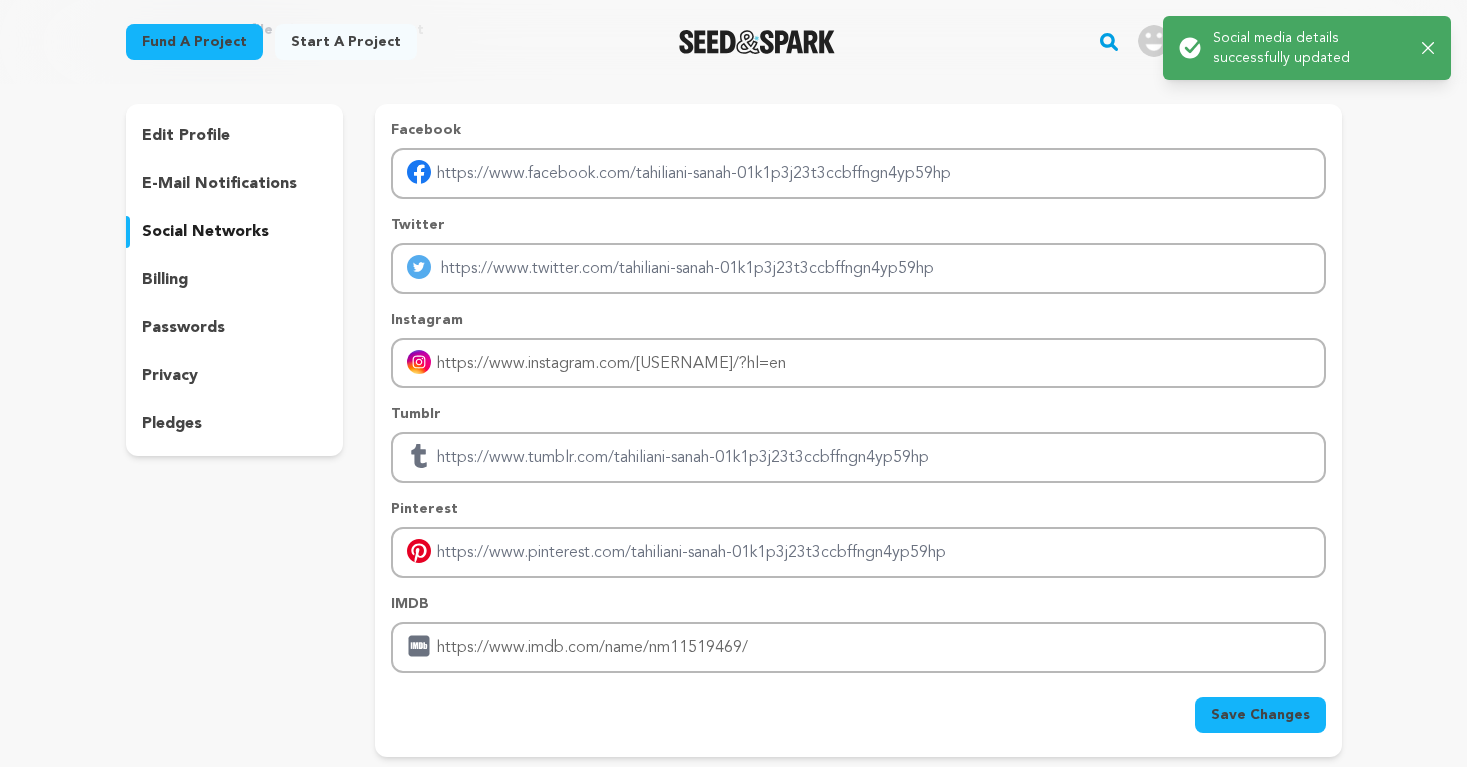 click on "edit profile" at bounding box center (235, 136) 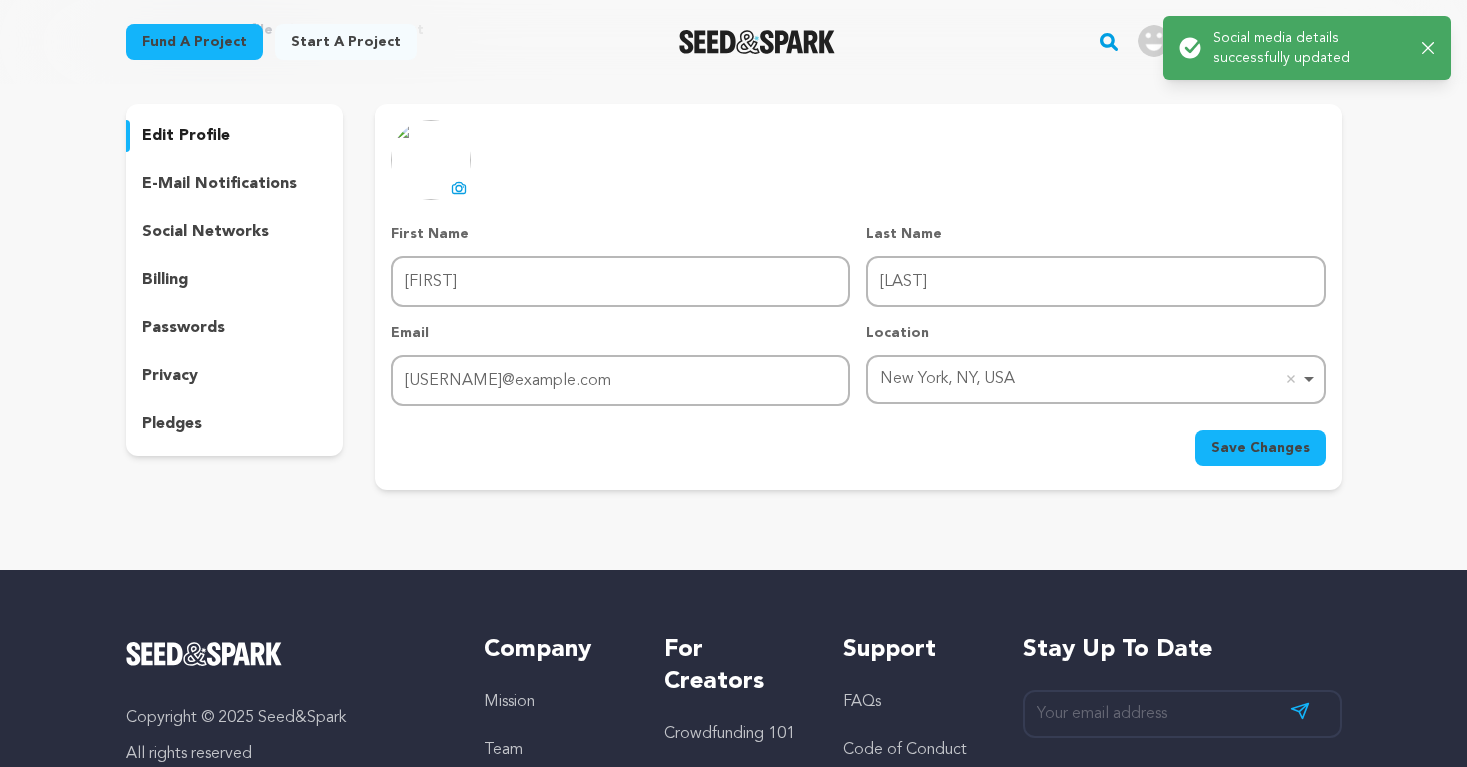 click on "e-mail notifications" at bounding box center (219, 184) 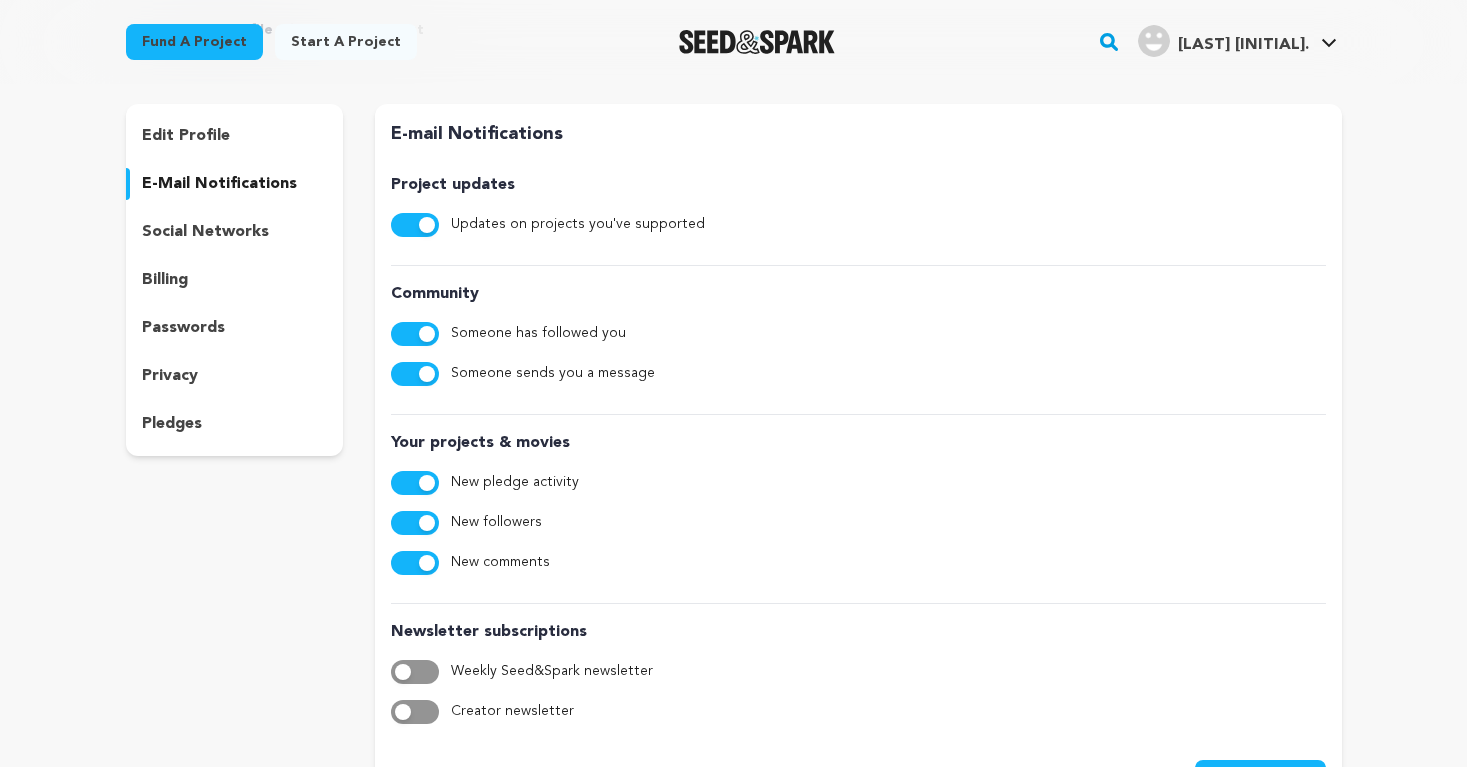 click on "social networks" at bounding box center (205, 232) 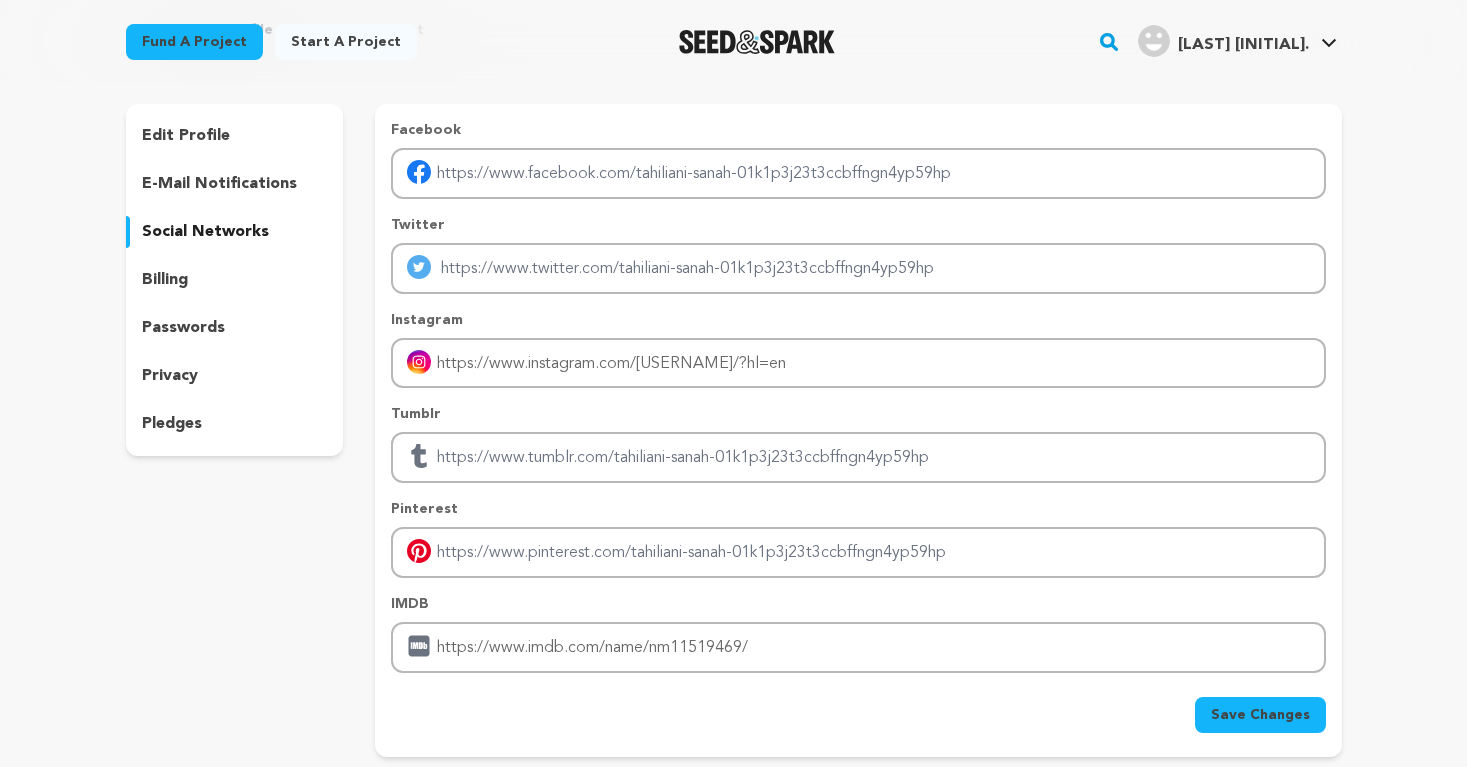 click on "billing" at bounding box center [165, 280] 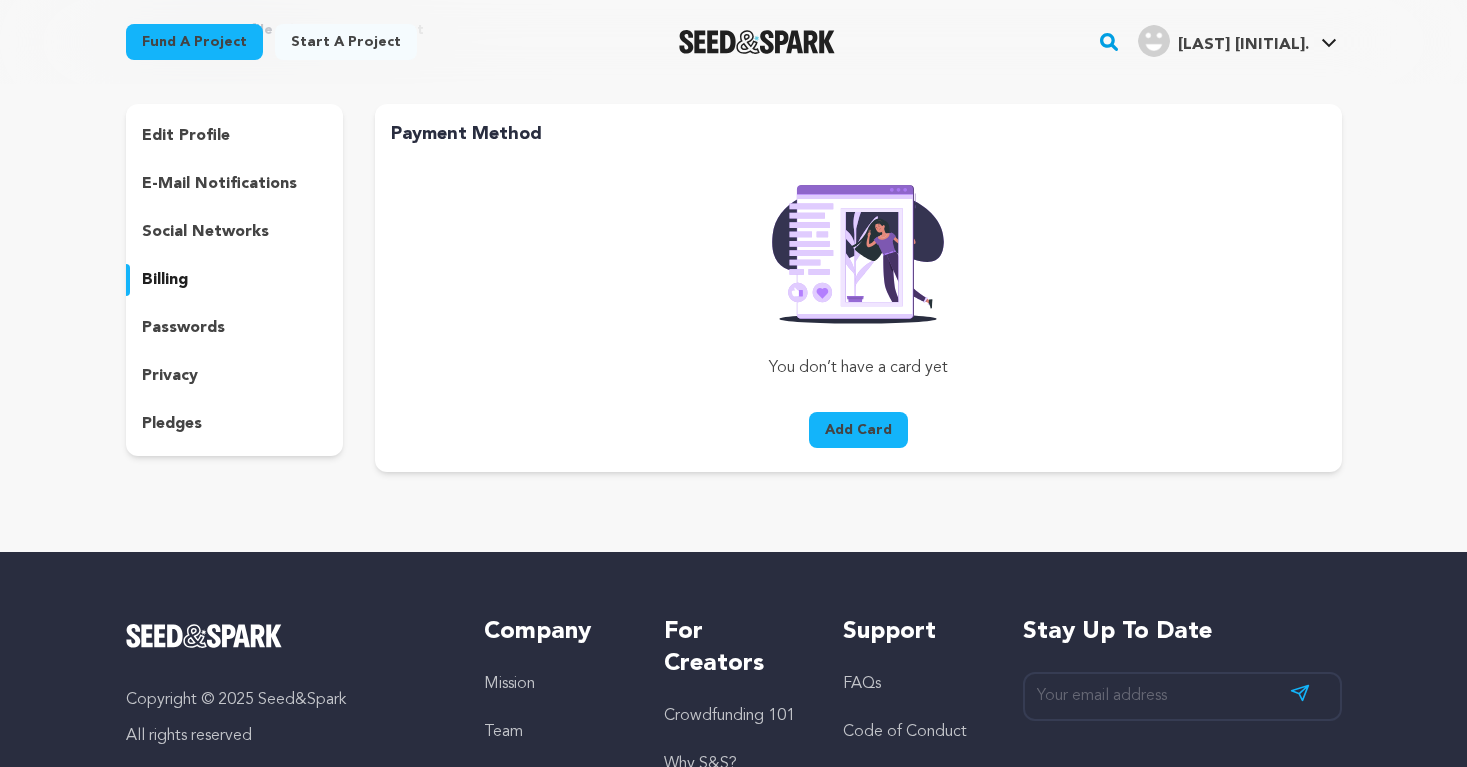 click on "passwords" at bounding box center [183, 328] 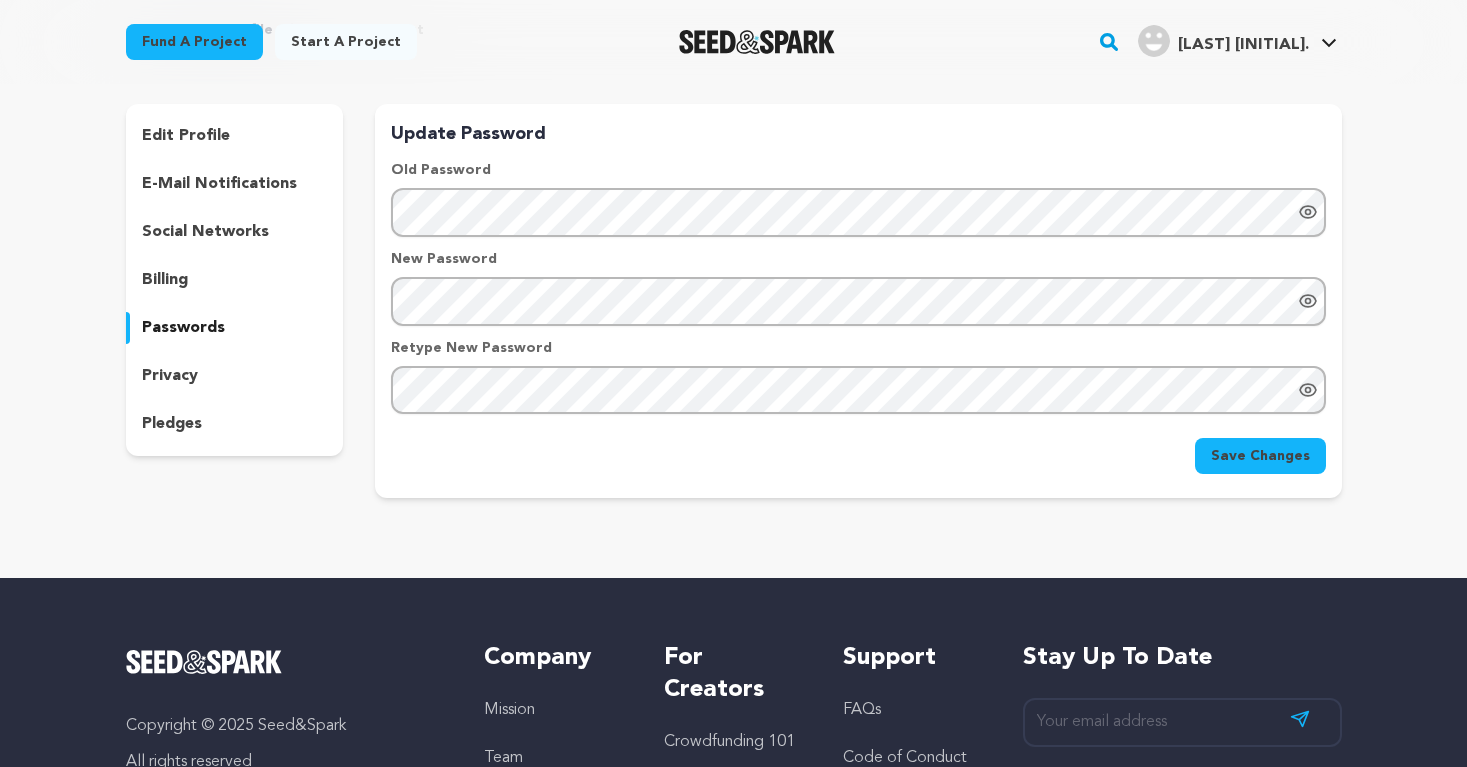click on "edit profile
e-mail notifications
social networks
billing
passwords
privacy
pledges" at bounding box center [235, 280] 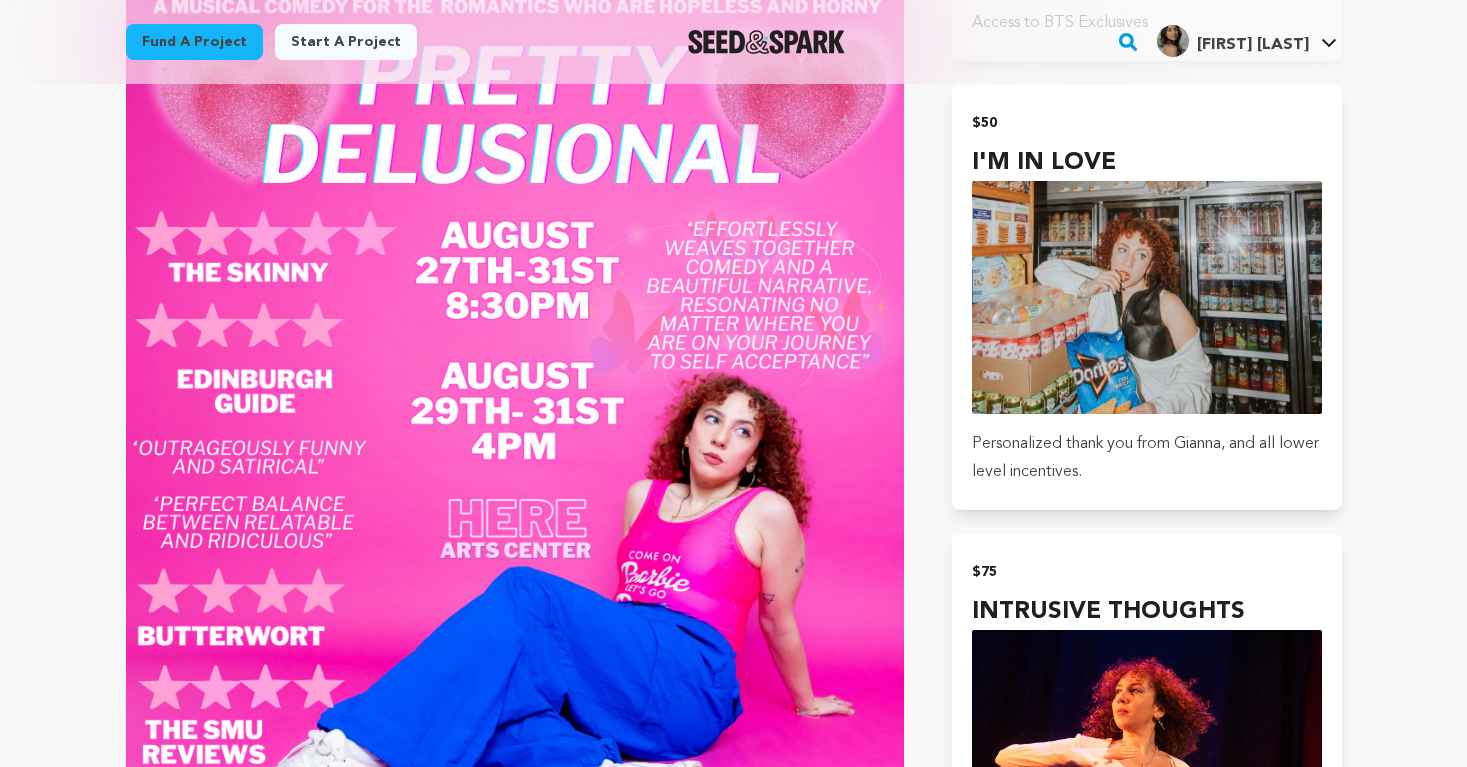 scroll, scrollTop: 1578, scrollLeft: 0, axis: vertical 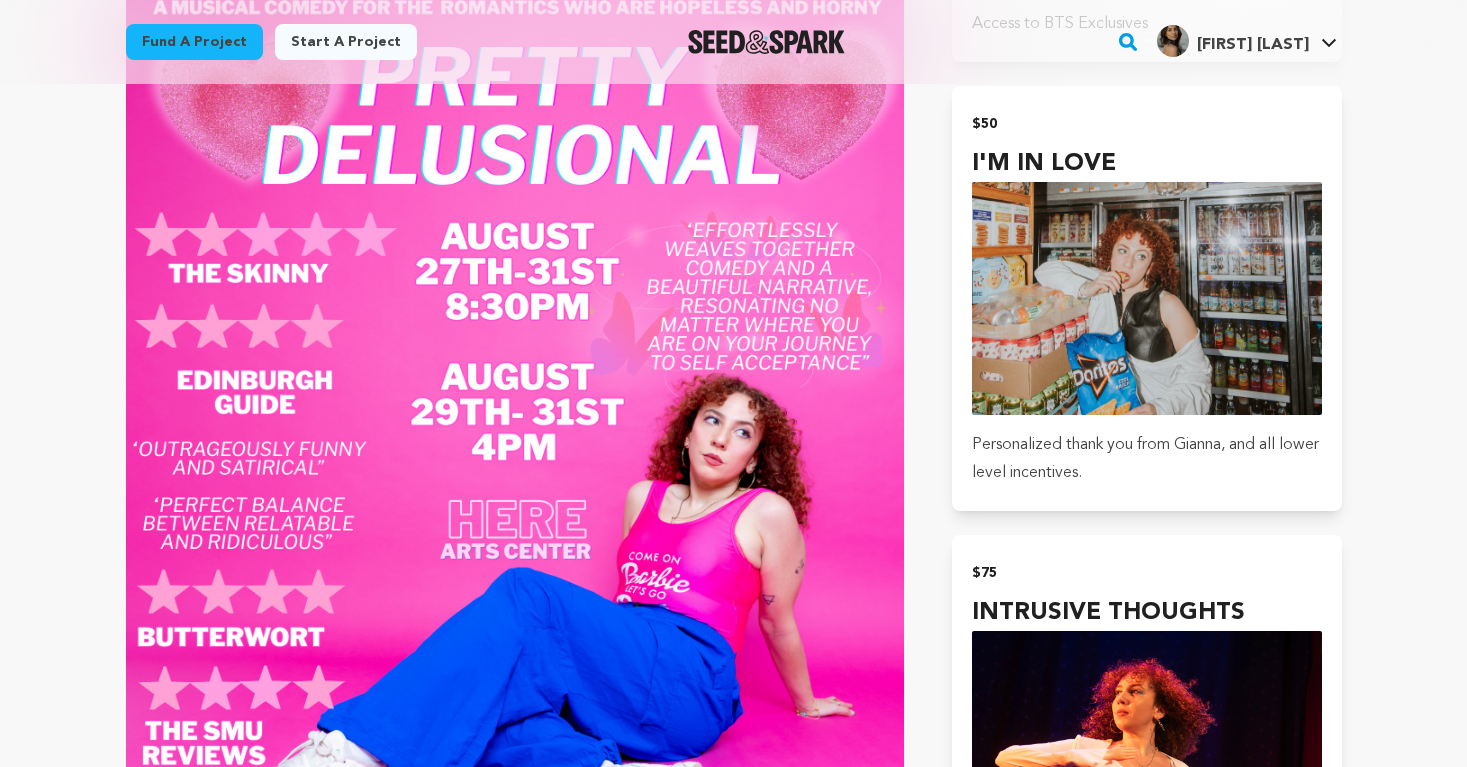 click on "Fund a project
Start a project
Search" at bounding box center (733, 927) 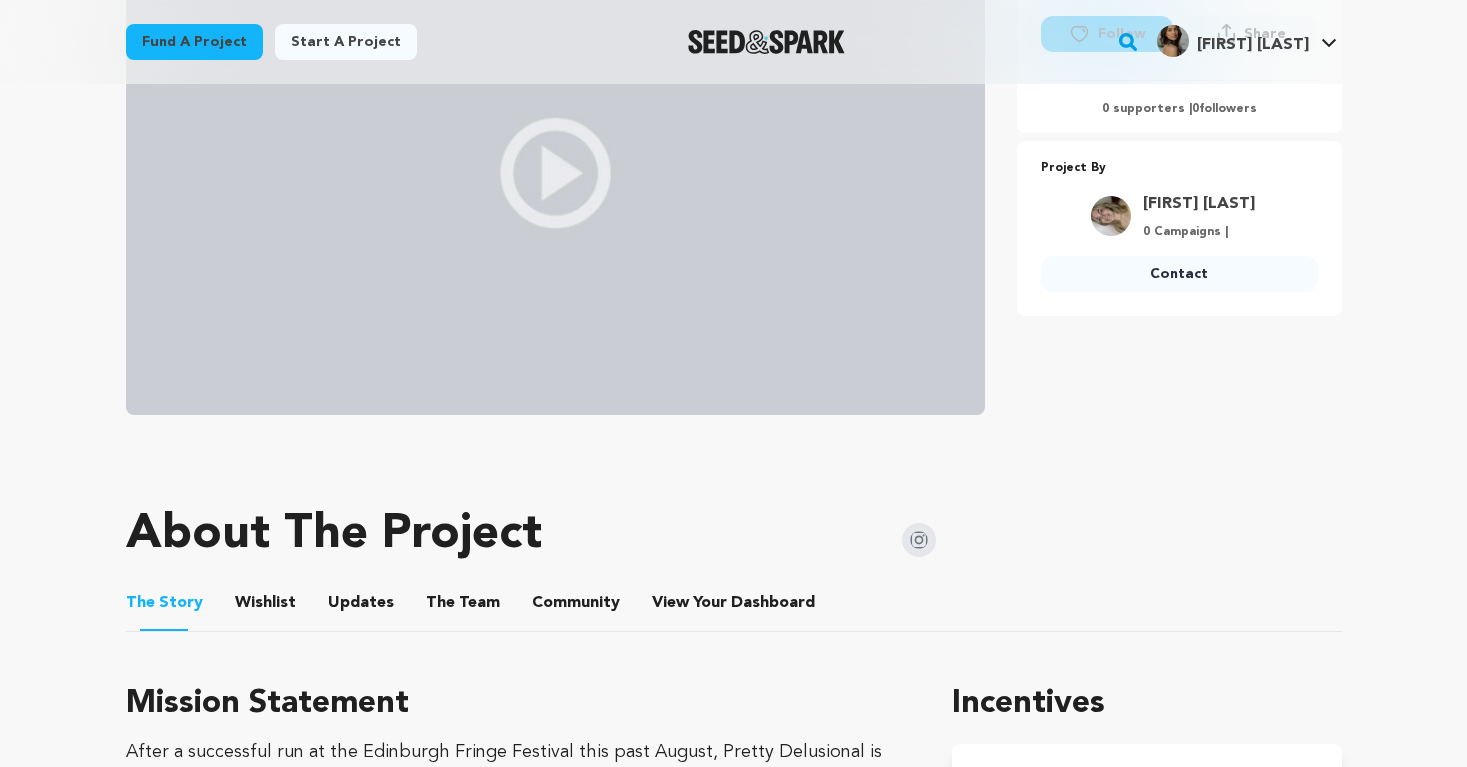 scroll, scrollTop: 625, scrollLeft: 0, axis: vertical 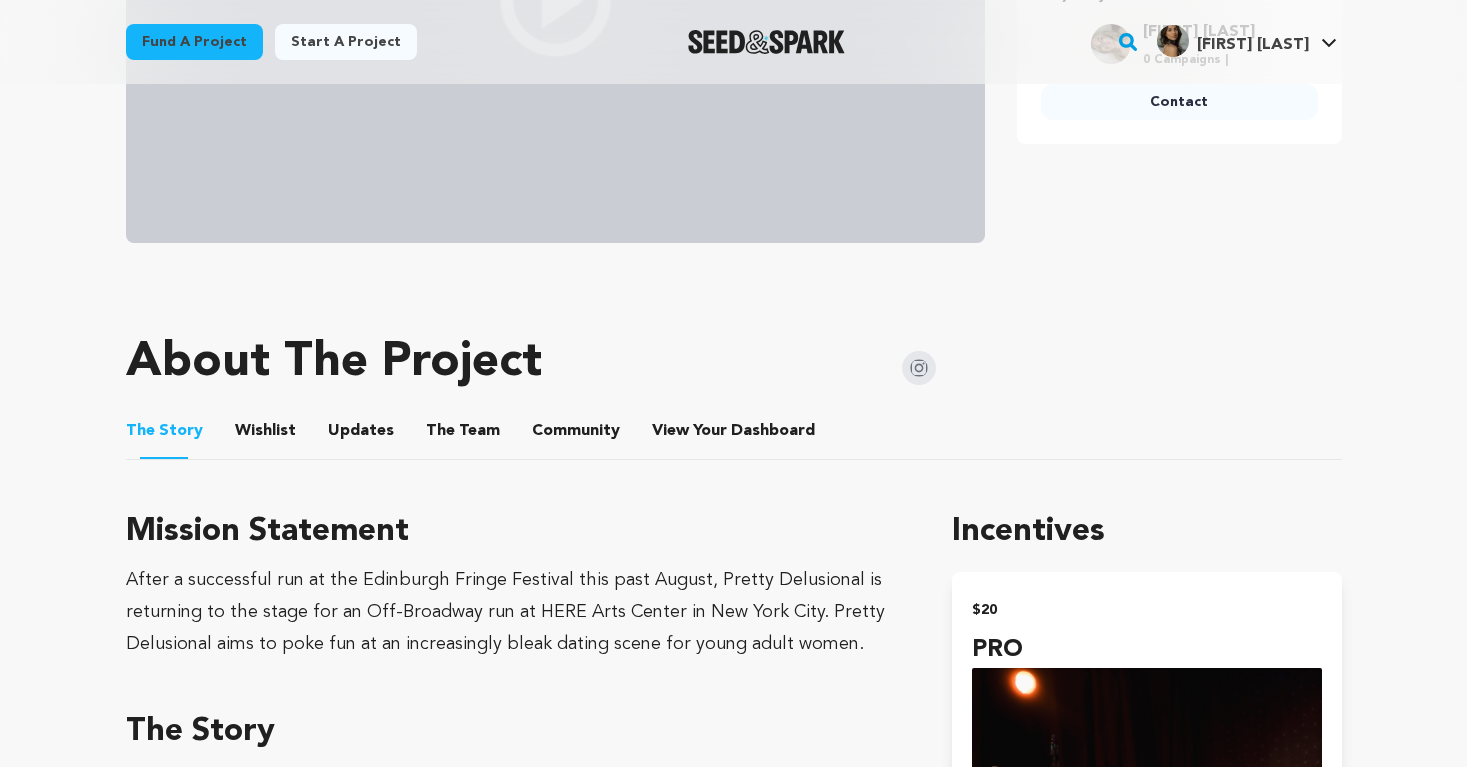 click at bounding box center (919, 368) 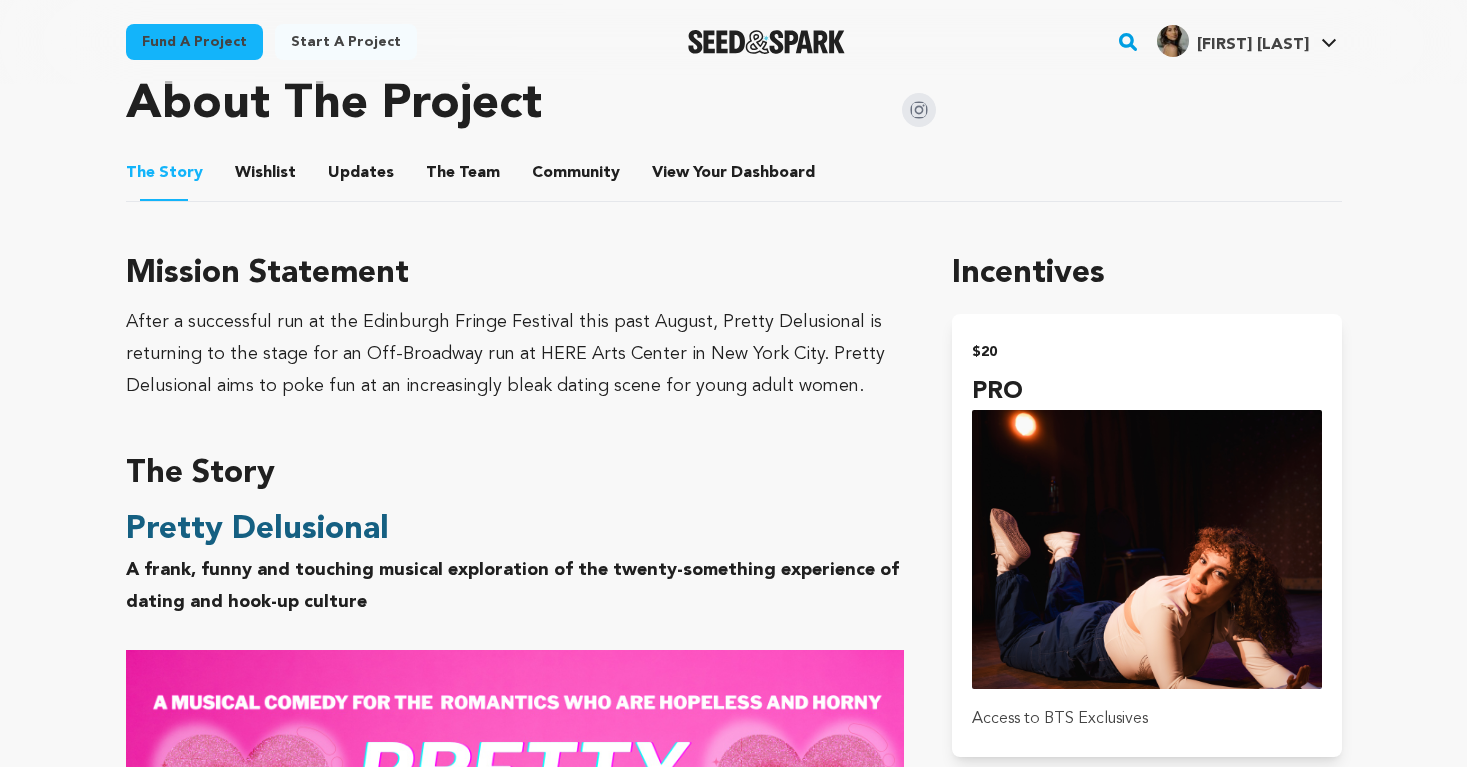 scroll, scrollTop: 886, scrollLeft: 0, axis: vertical 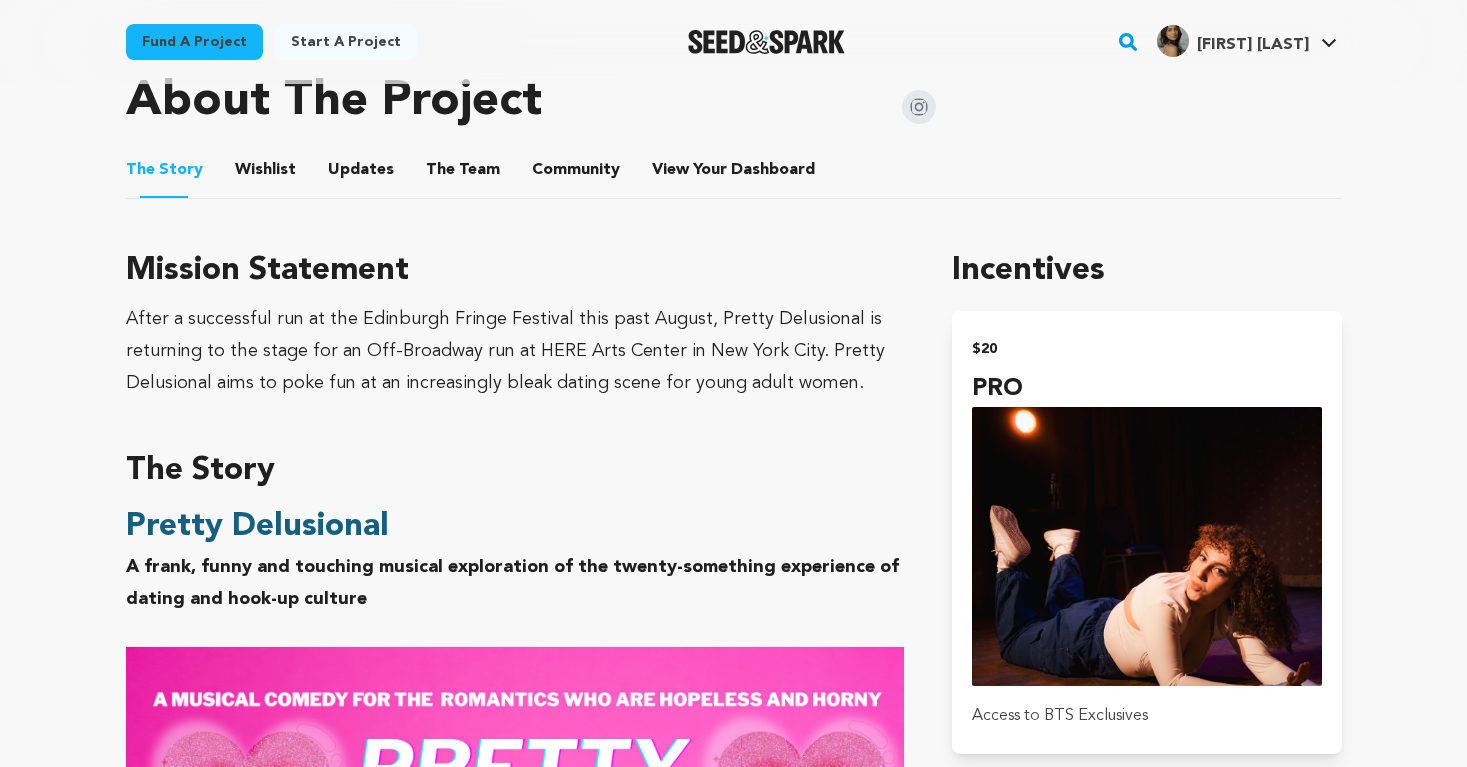 click on "Updates" at bounding box center (361, 174) 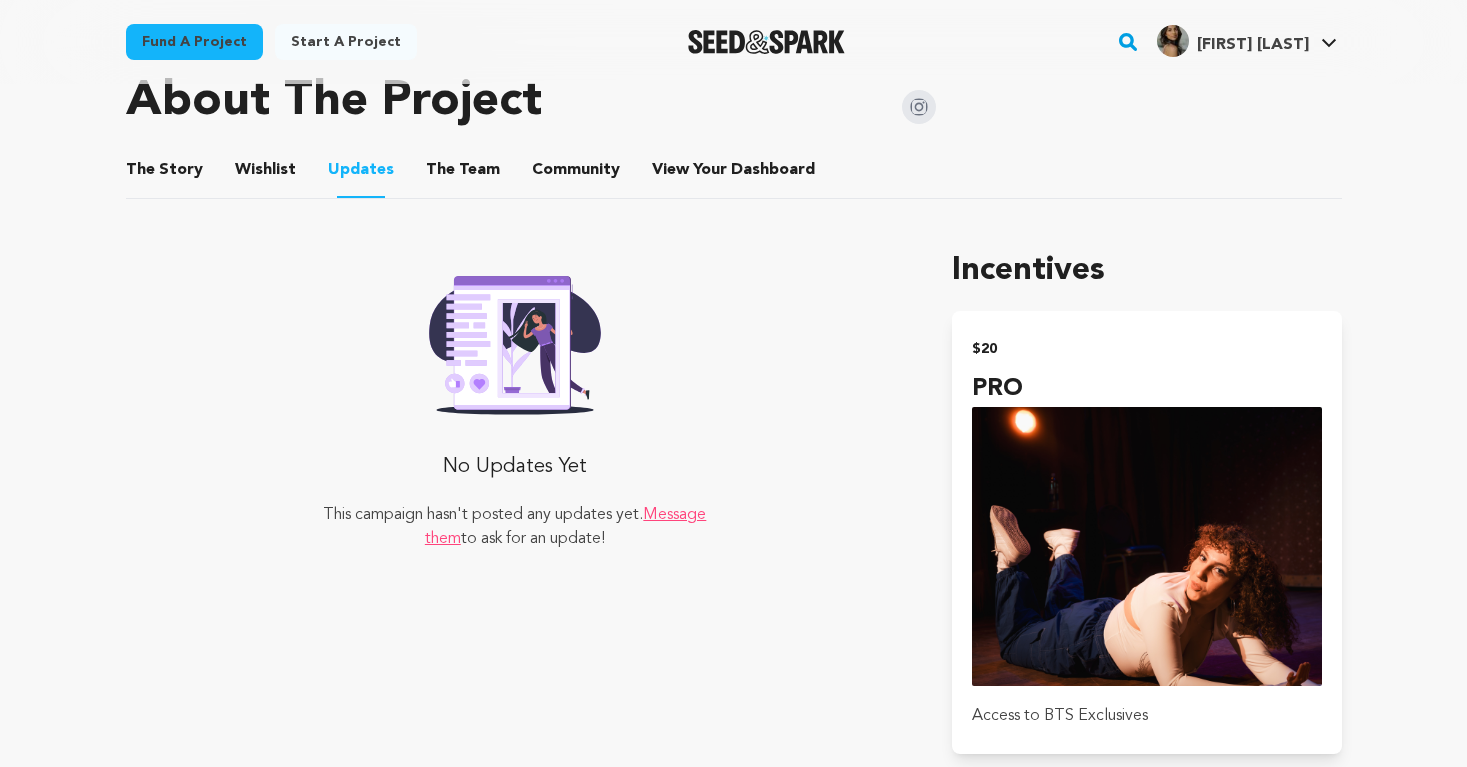click on "Updates" at bounding box center (361, 173) 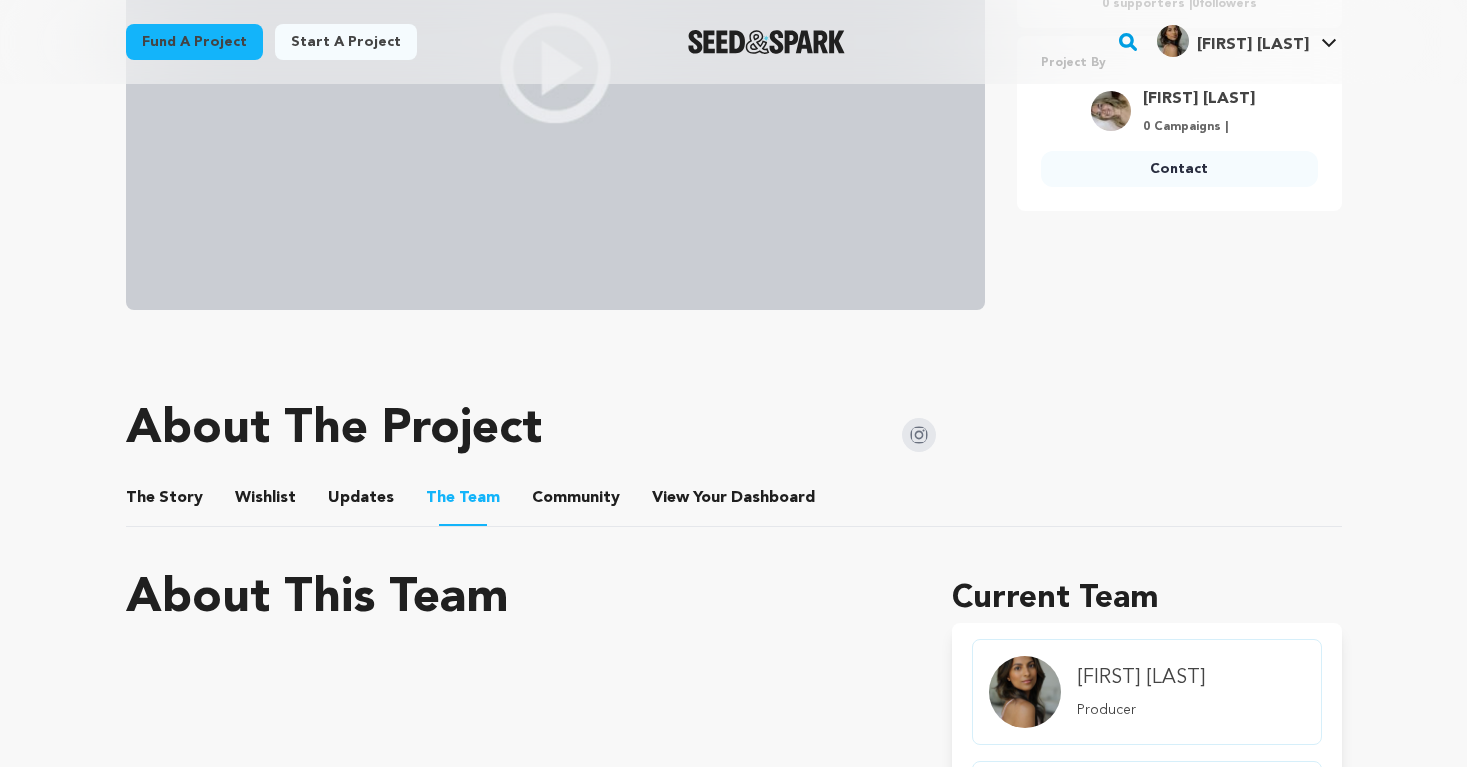 scroll, scrollTop: 545, scrollLeft: 0, axis: vertical 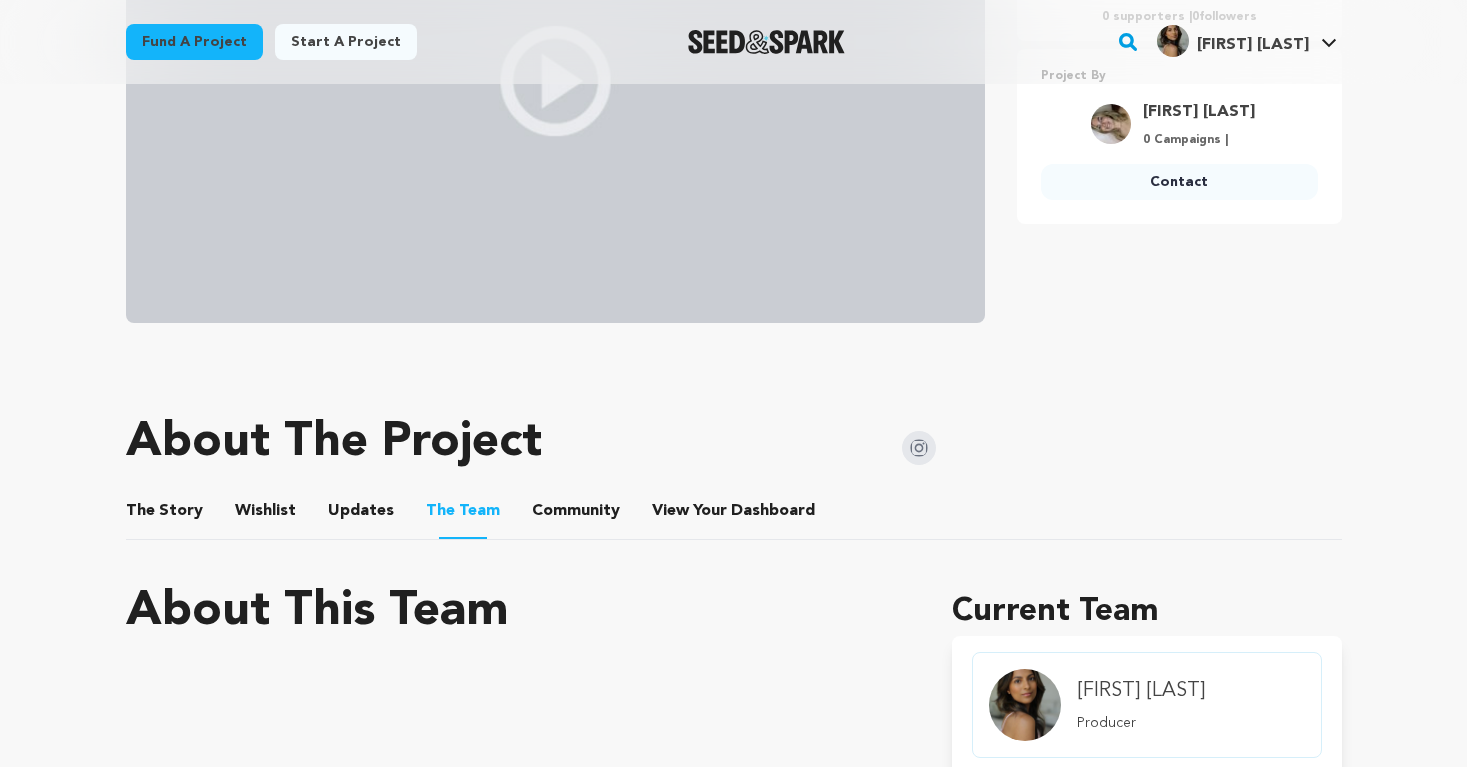 click on "The Story" at bounding box center (164, 515) 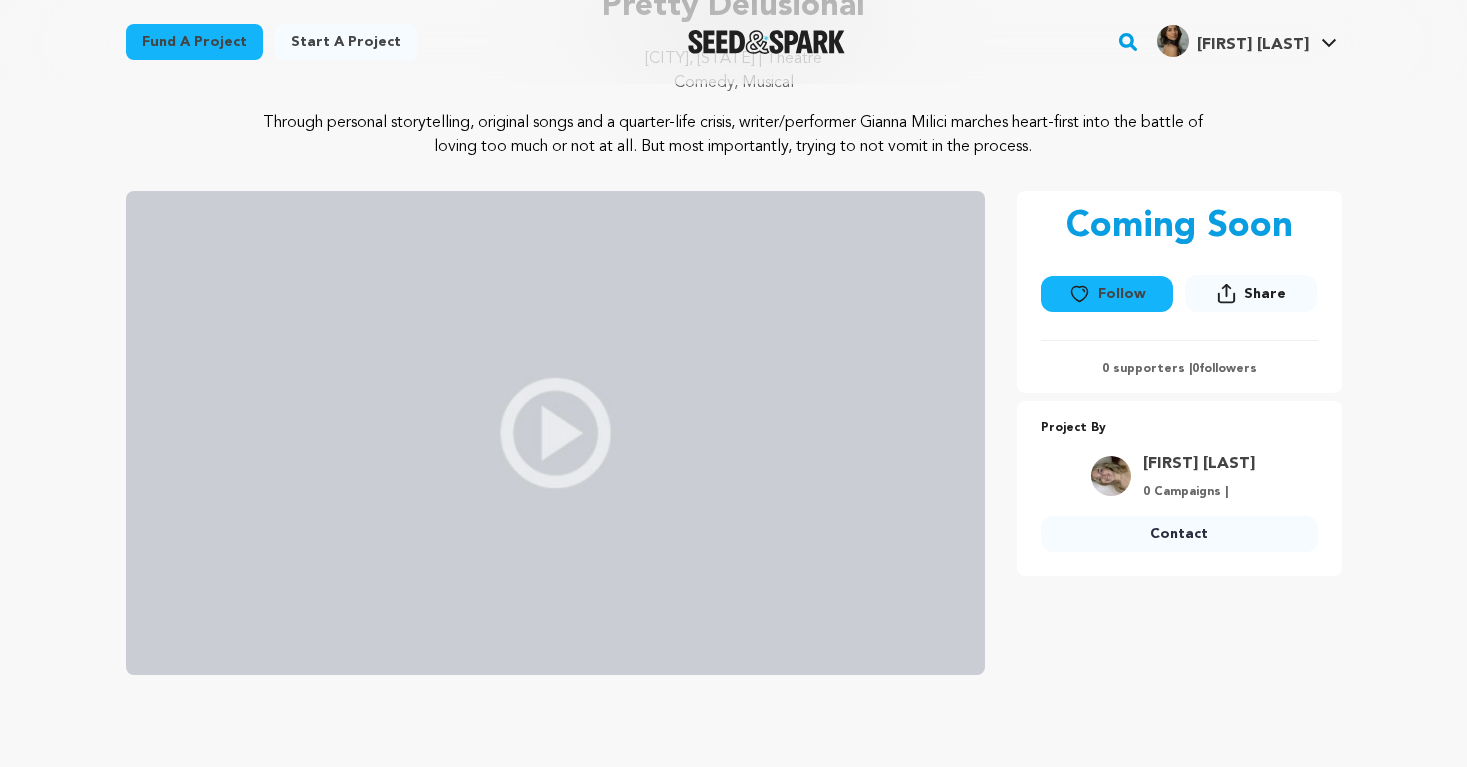 scroll, scrollTop: 0, scrollLeft: 0, axis: both 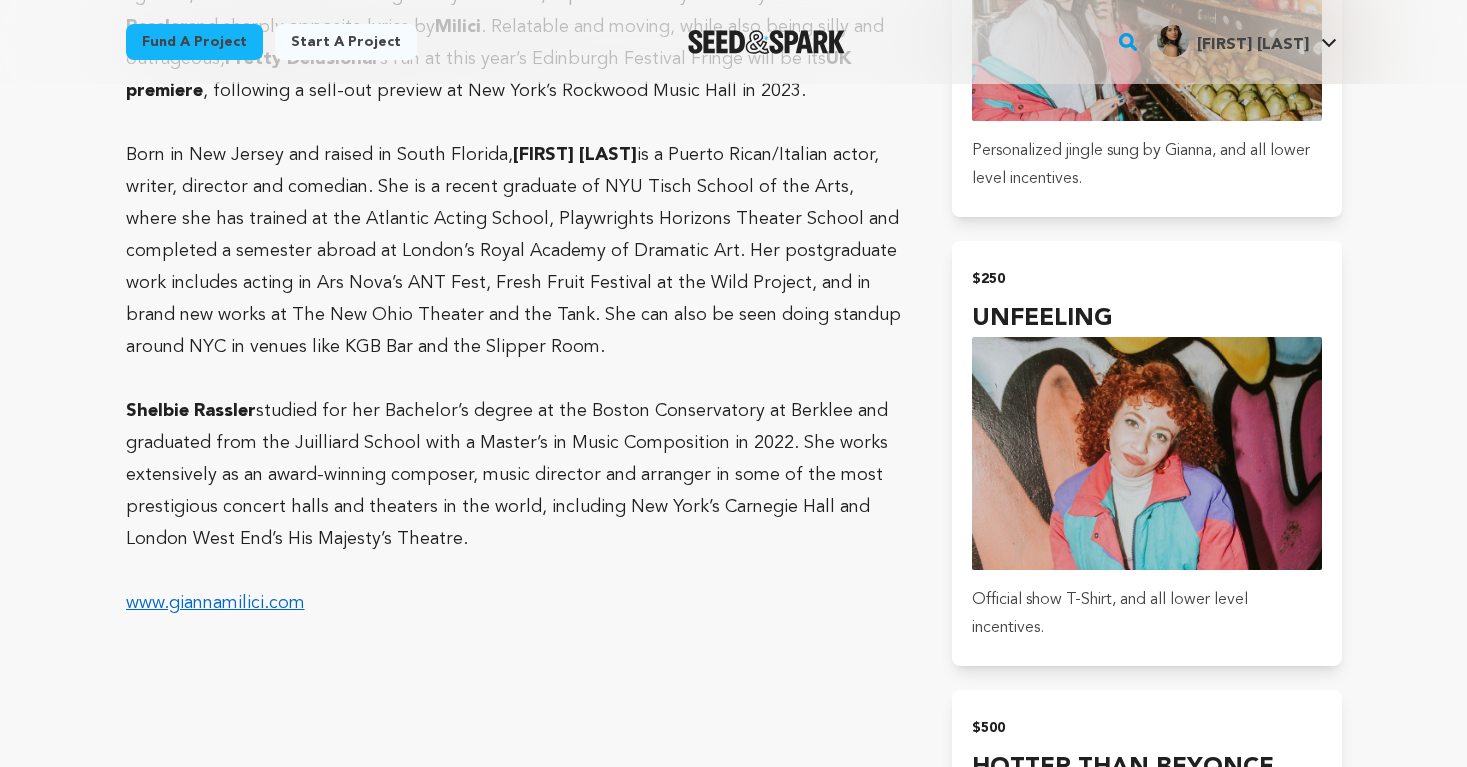 click on "Fund a project
Start a project
Search" at bounding box center [733, -311] 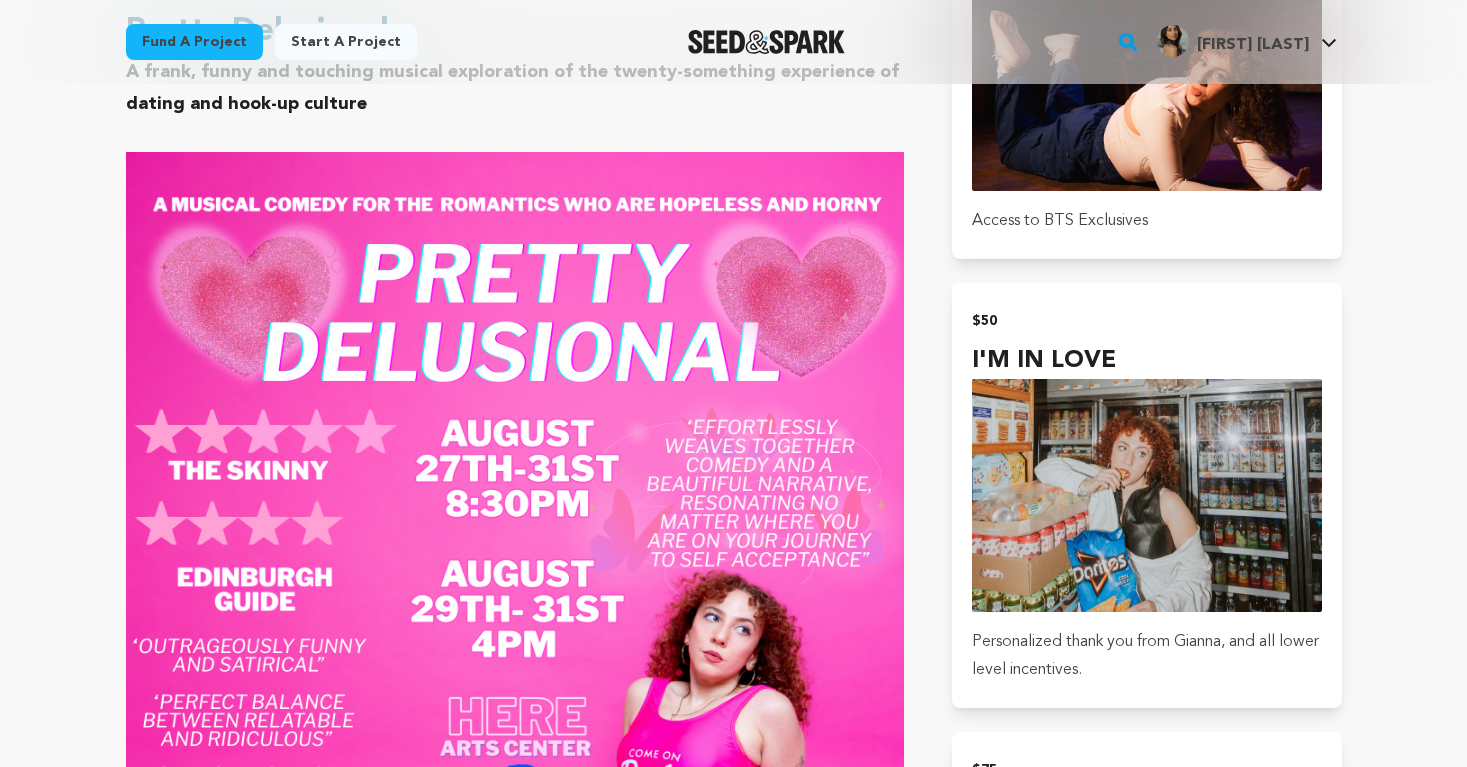 scroll, scrollTop: 1383, scrollLeft: 0, axis: vertical 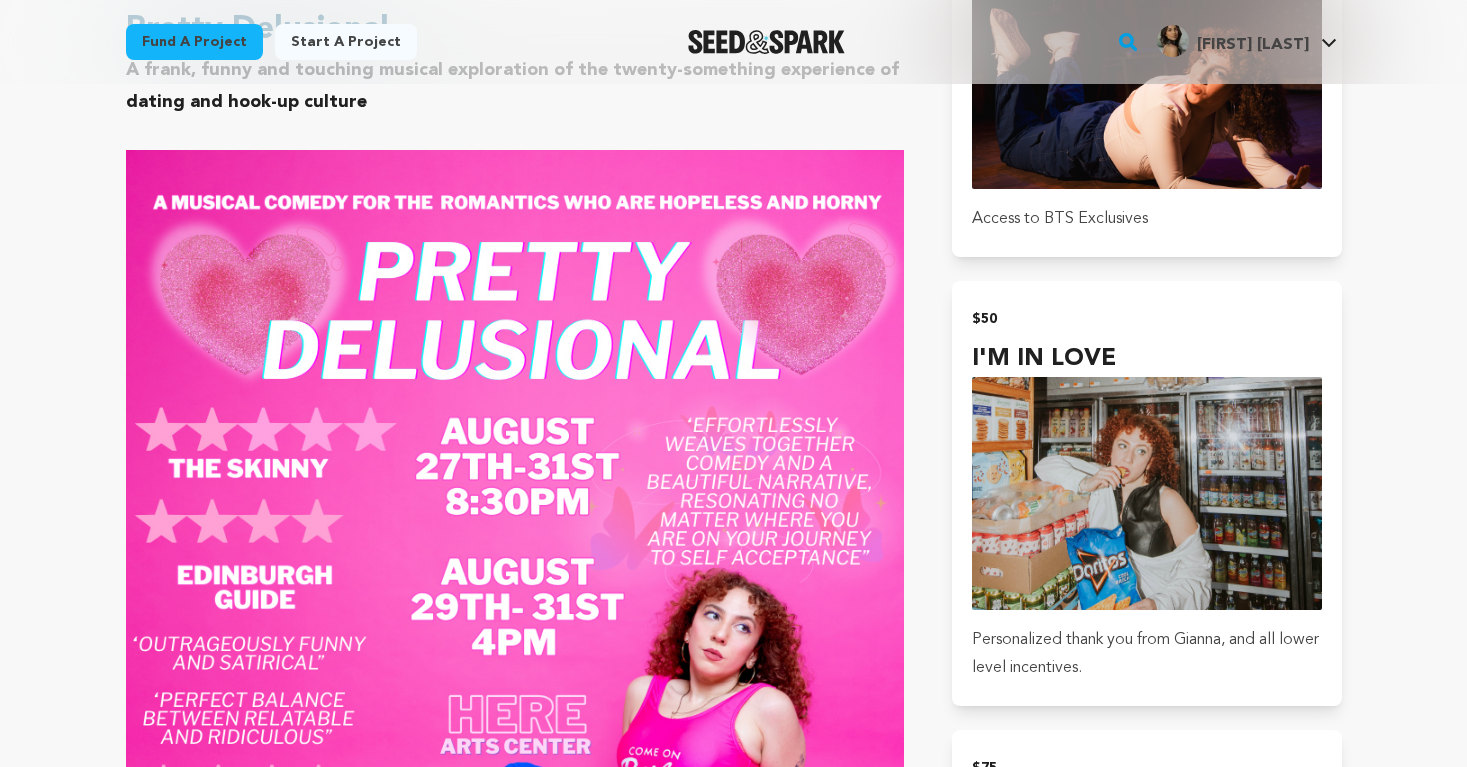 click on "Fund a project
Start a project
Search" at bounding box center (733, 1122) 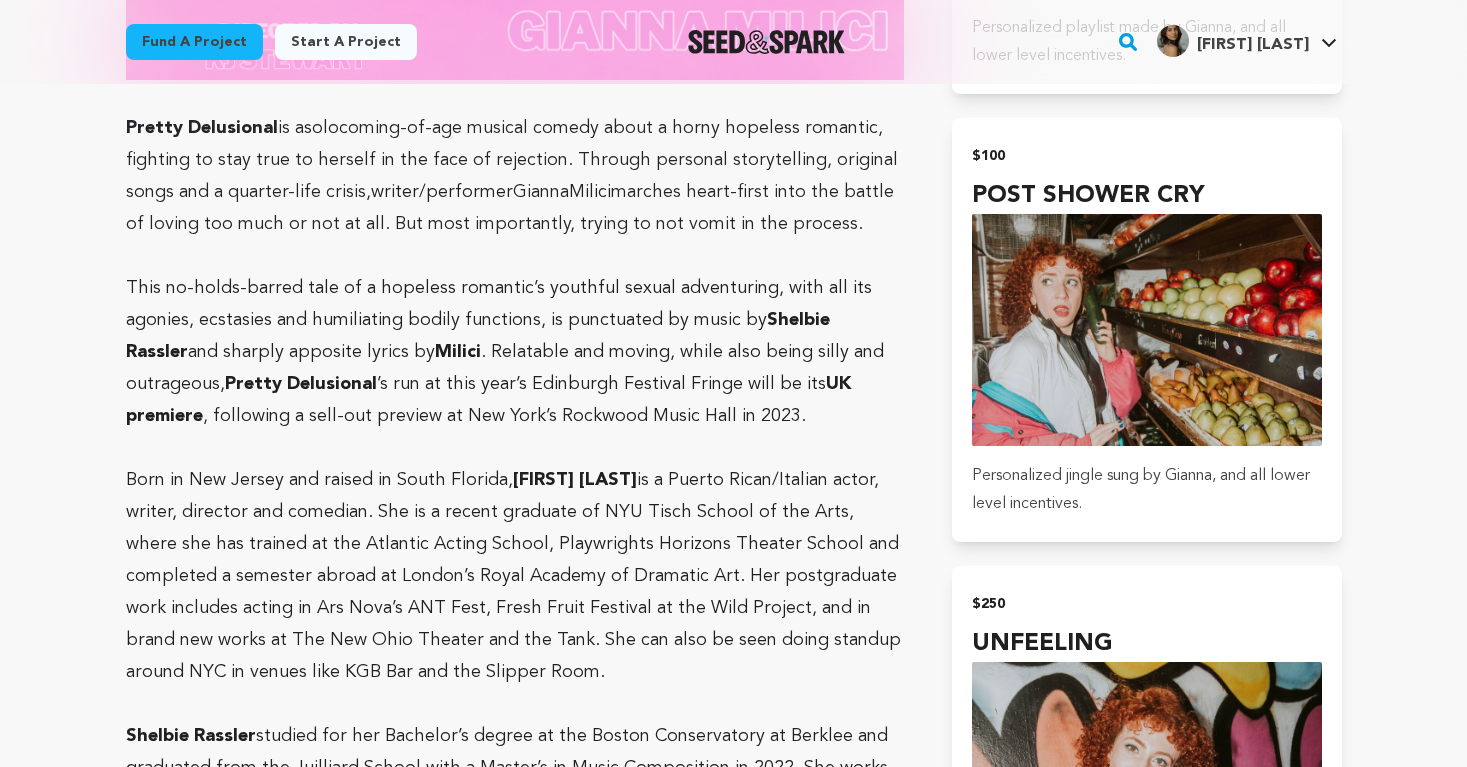 scroll, scrollTop: 2493, scrollLeft: 0, axis: vertical 